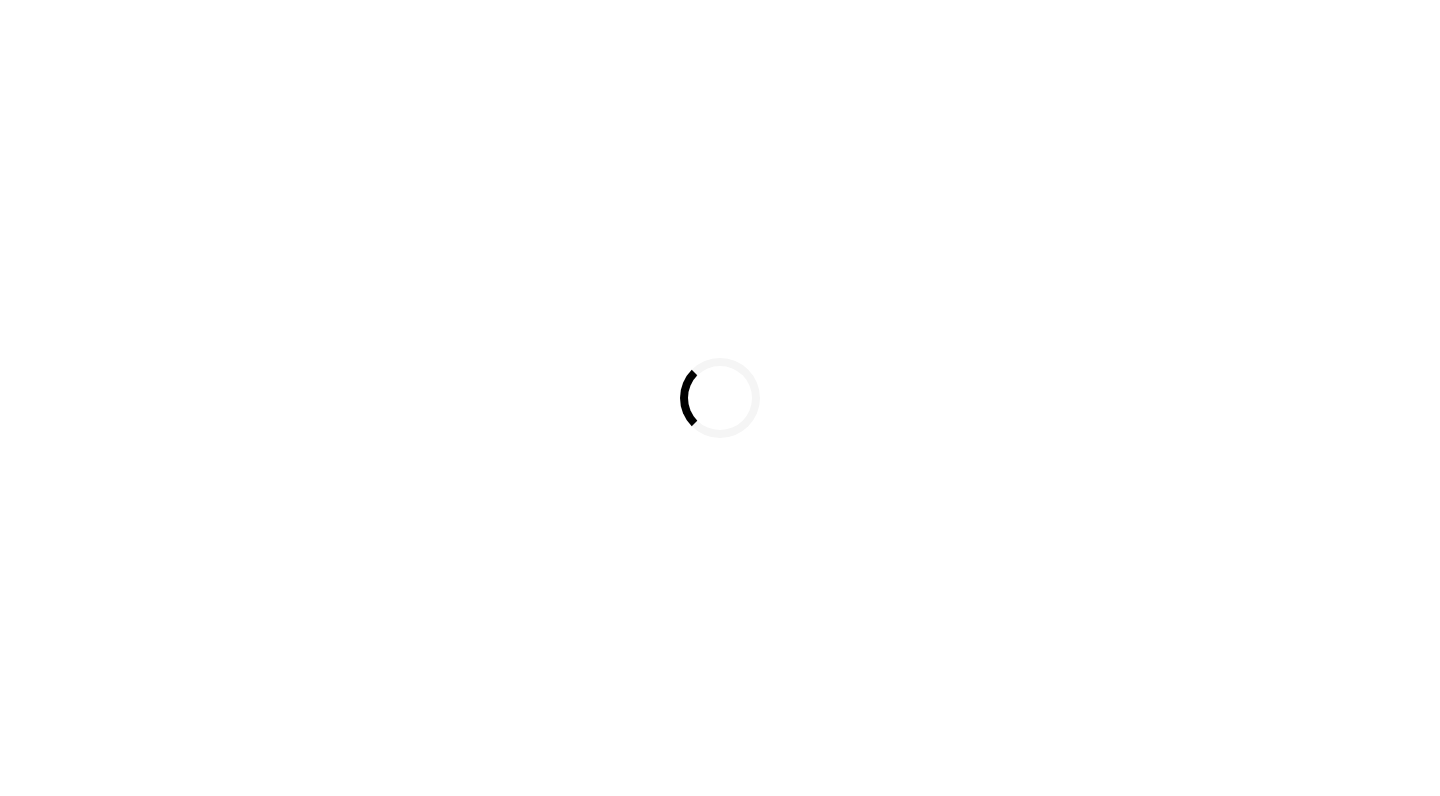 scroll, scrollTop: 0, scrollLeft: 0, axis: both 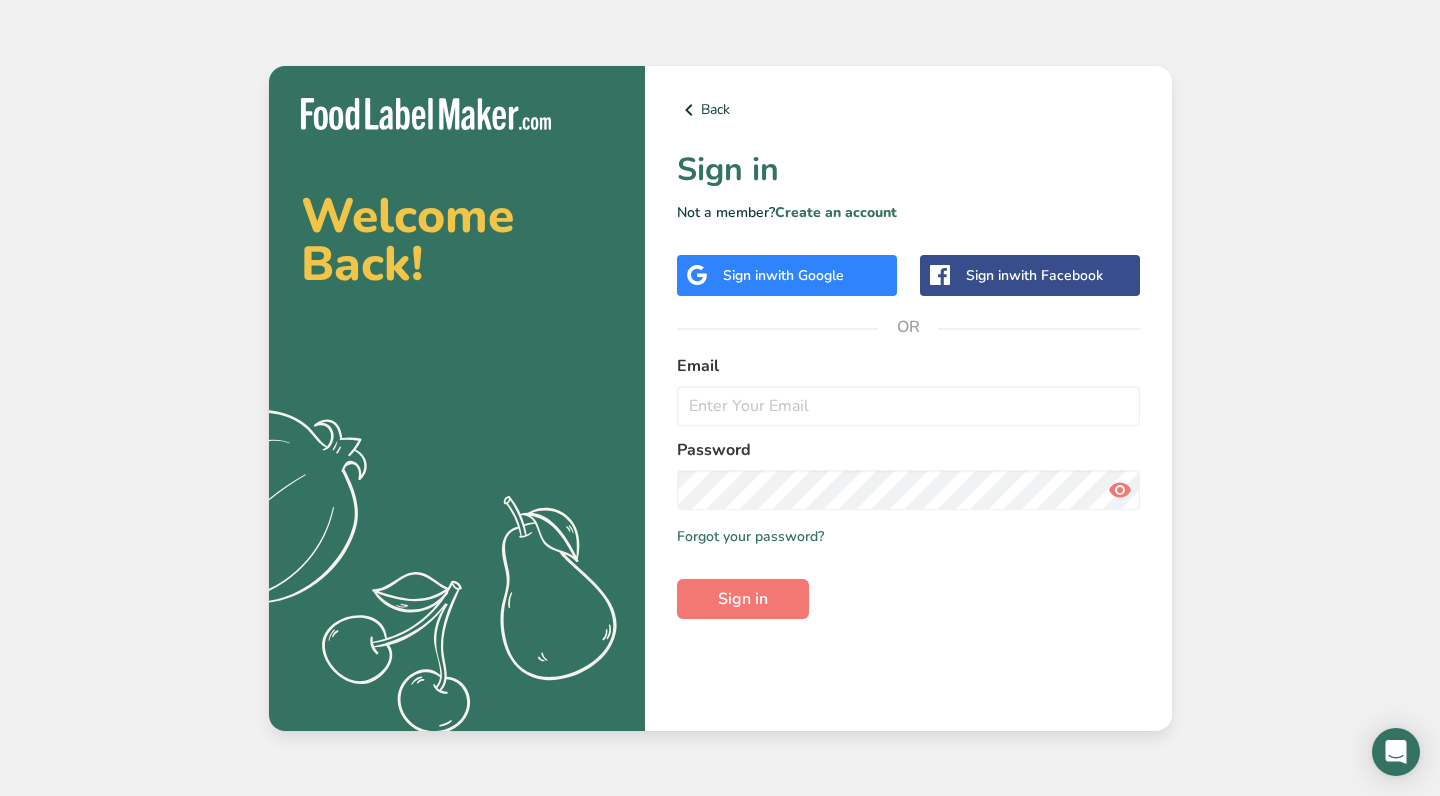 click on "with Google" at bounding box center [805, 275] 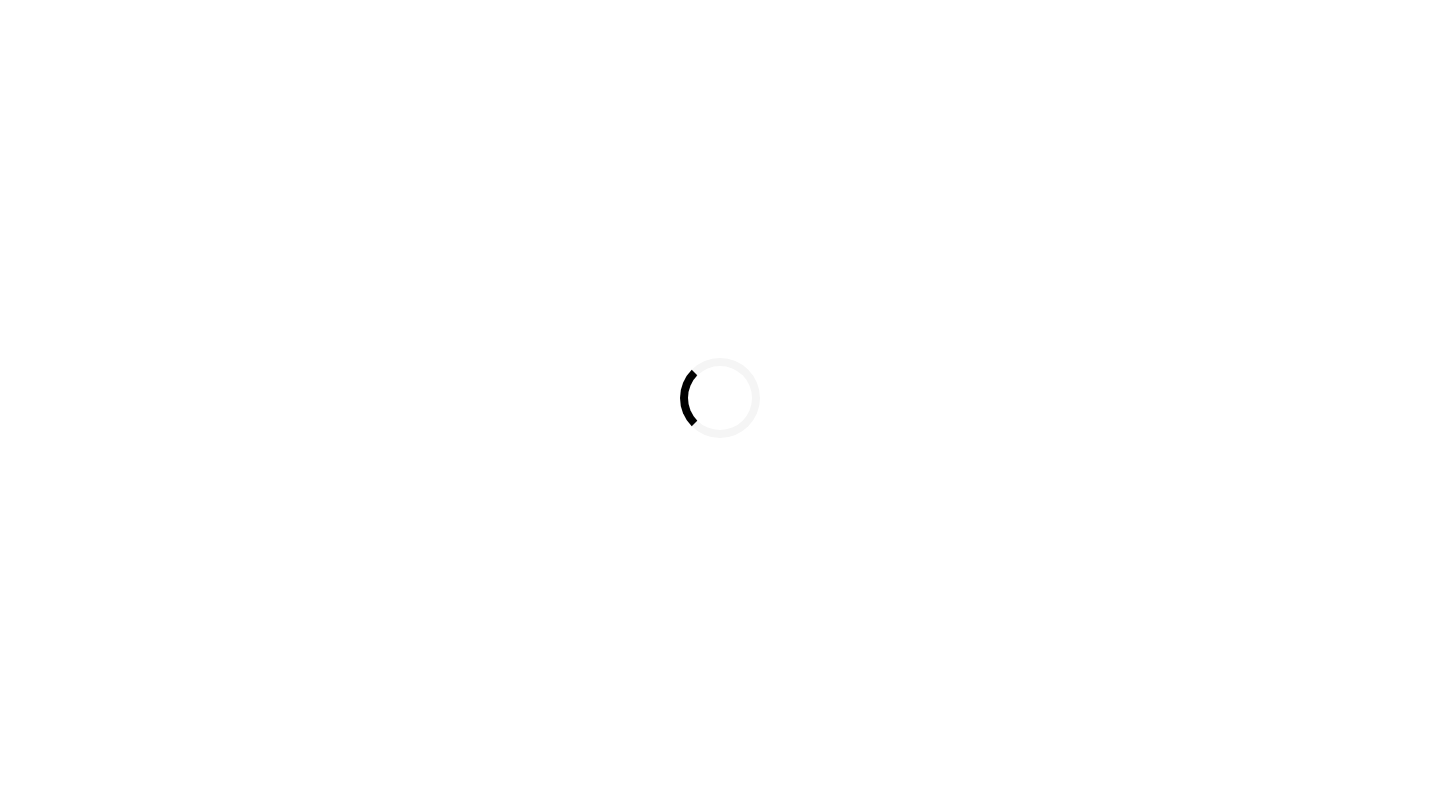 scroll, scrollTop: 0, scrollLeft: 0, axis: both 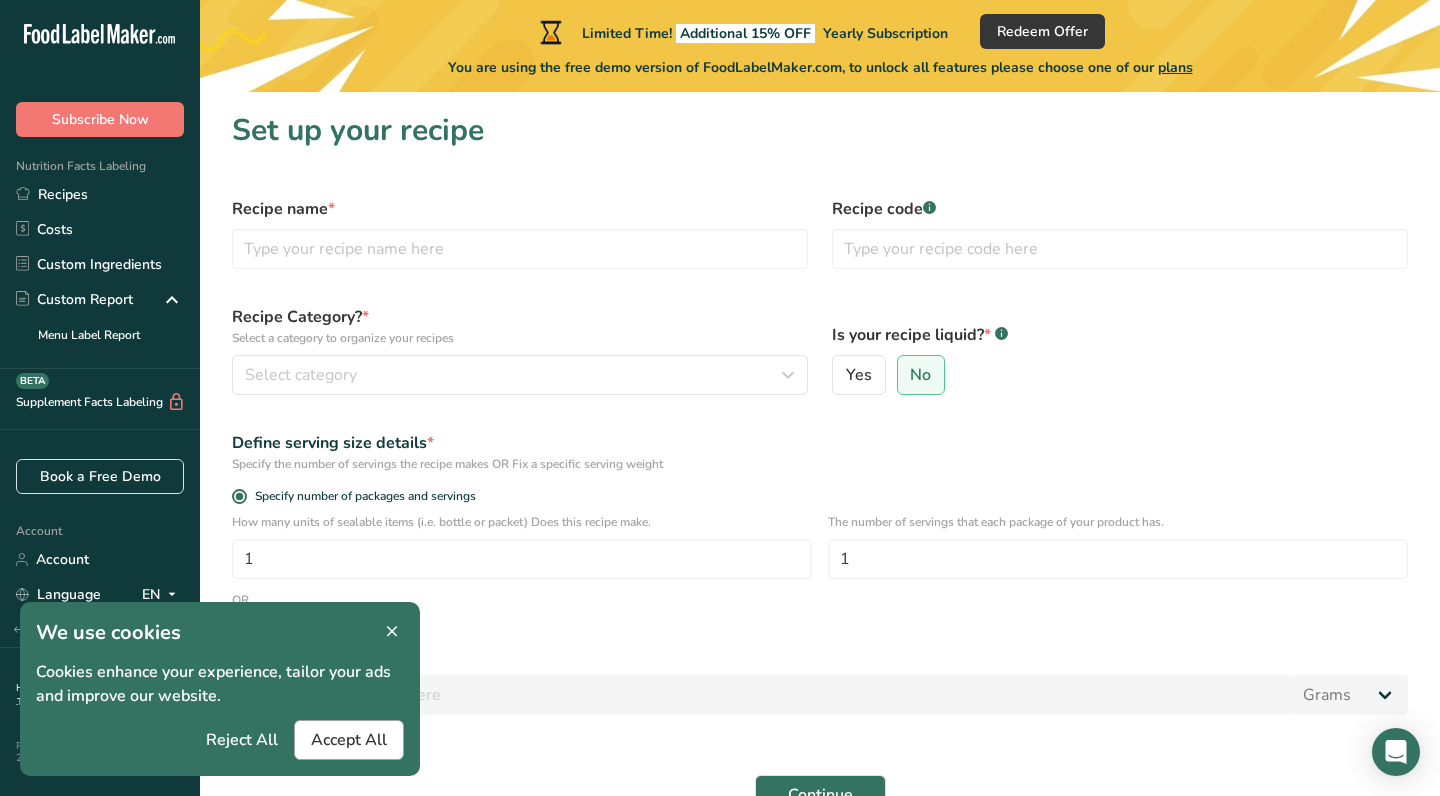 click on "Accept All" at bounding box center (349, 740) 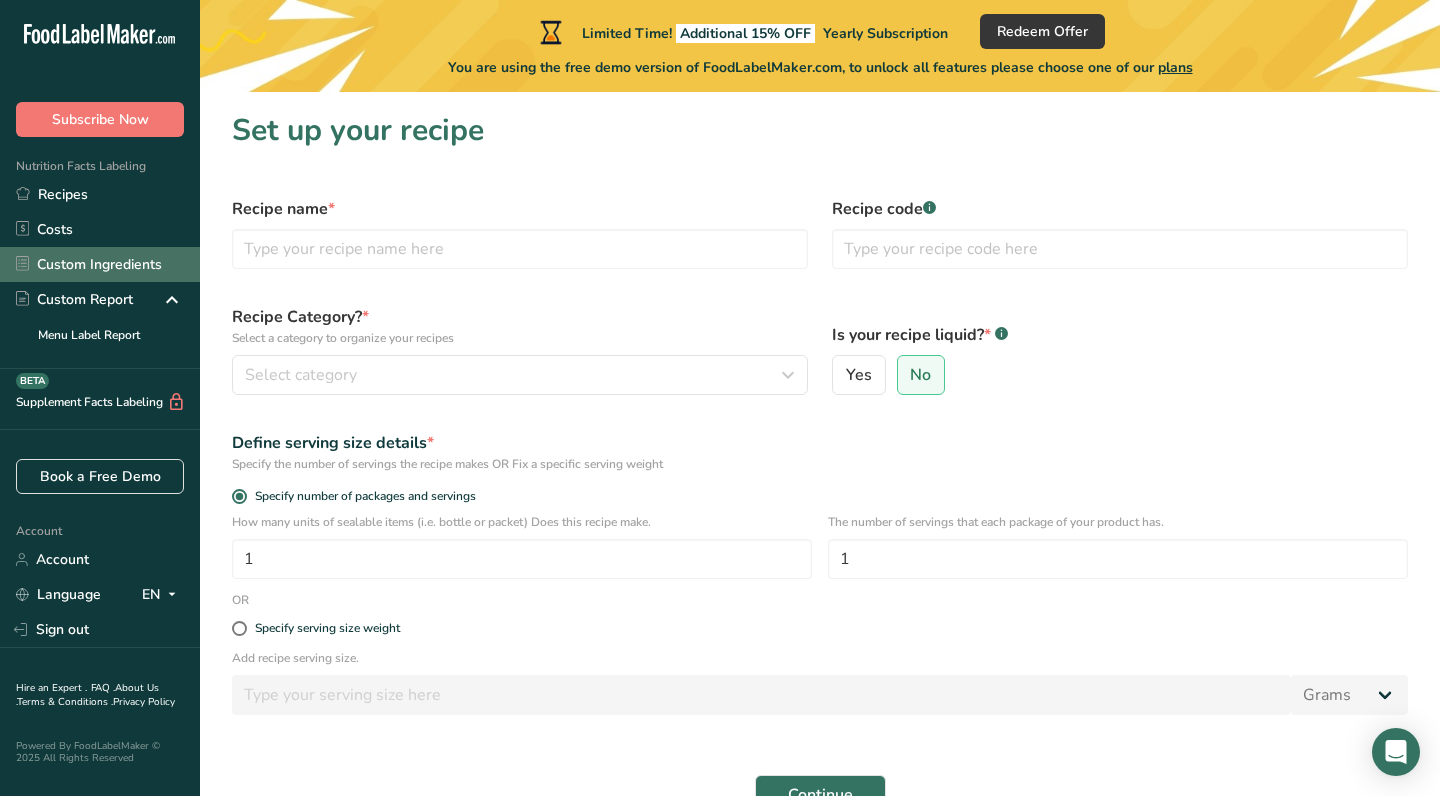 click on "Custom Ingredients" at bounding box center [100, 264] 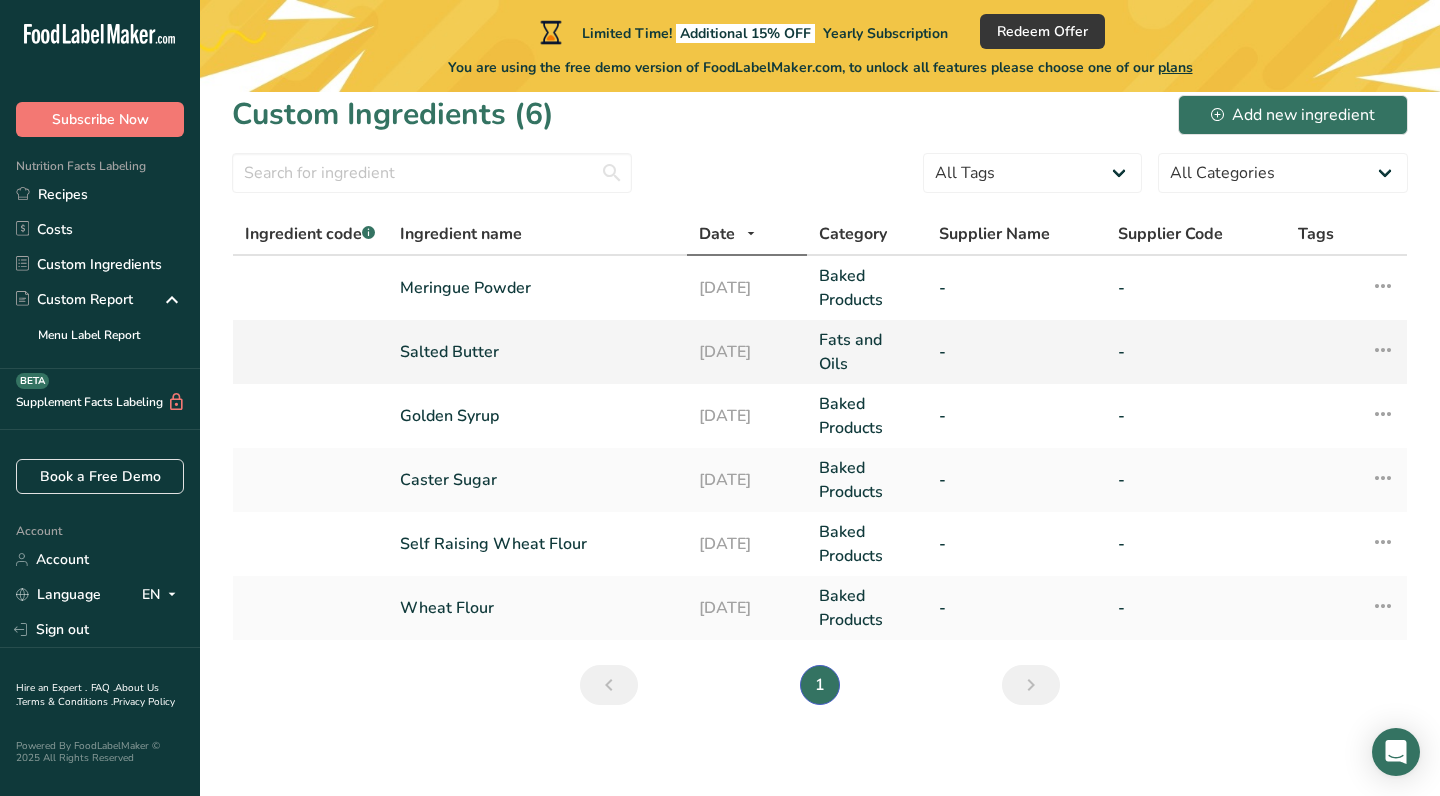 scroll, scrollTop: 15, scrollLeft: 0, axis: vertical 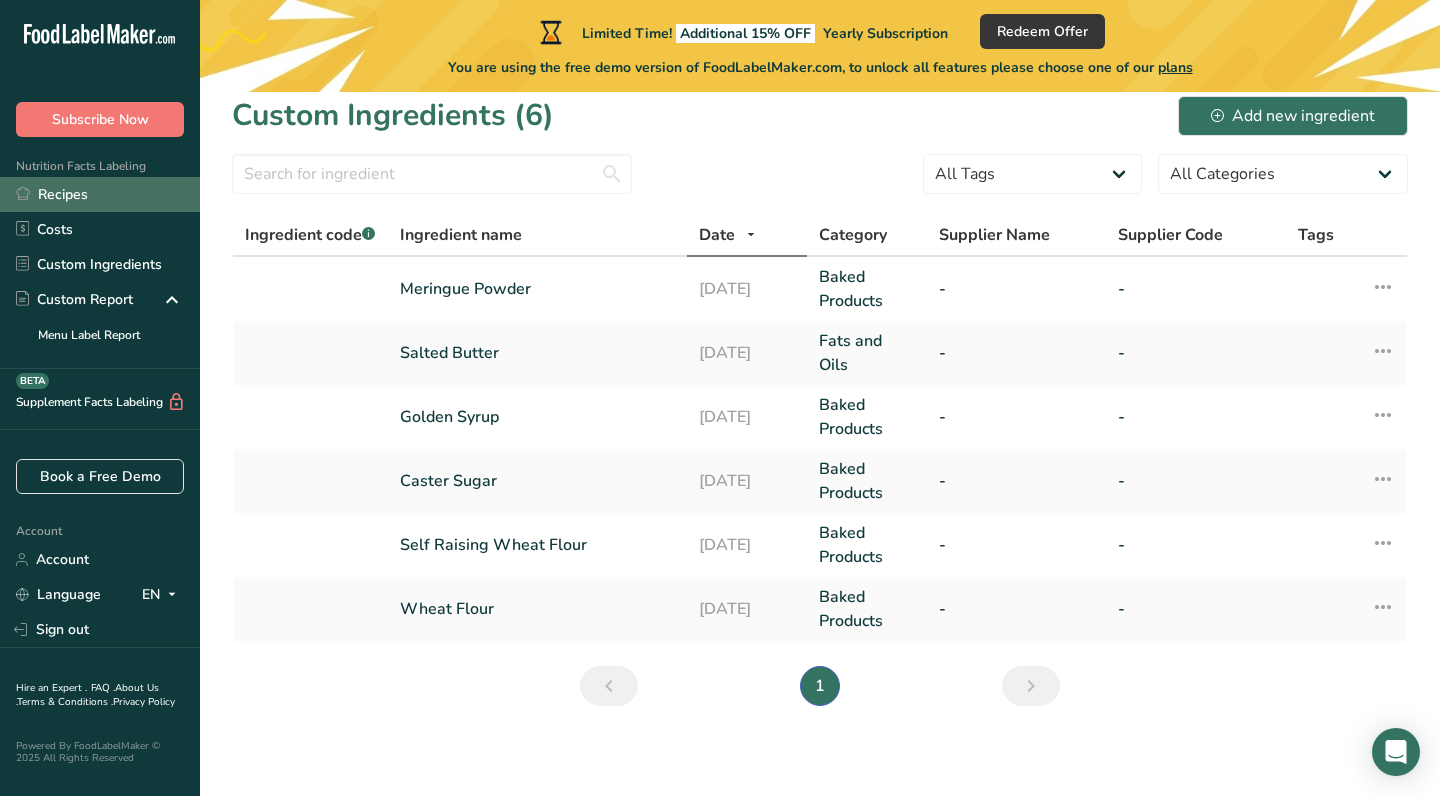 click on "Recipes" at bounding box center [100, 194] 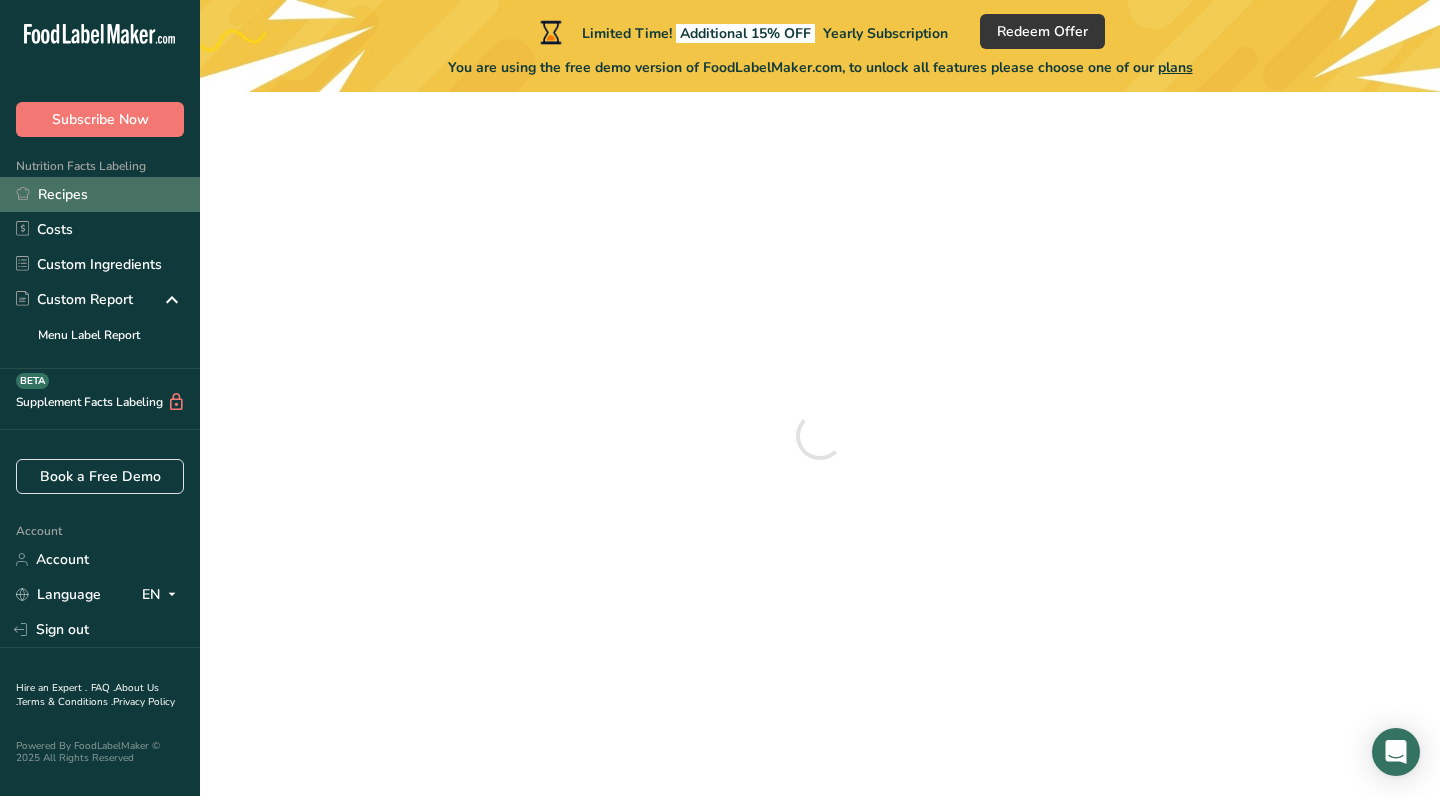 scroll, scrollTop: 0, scrollLeft: 0, axis: both 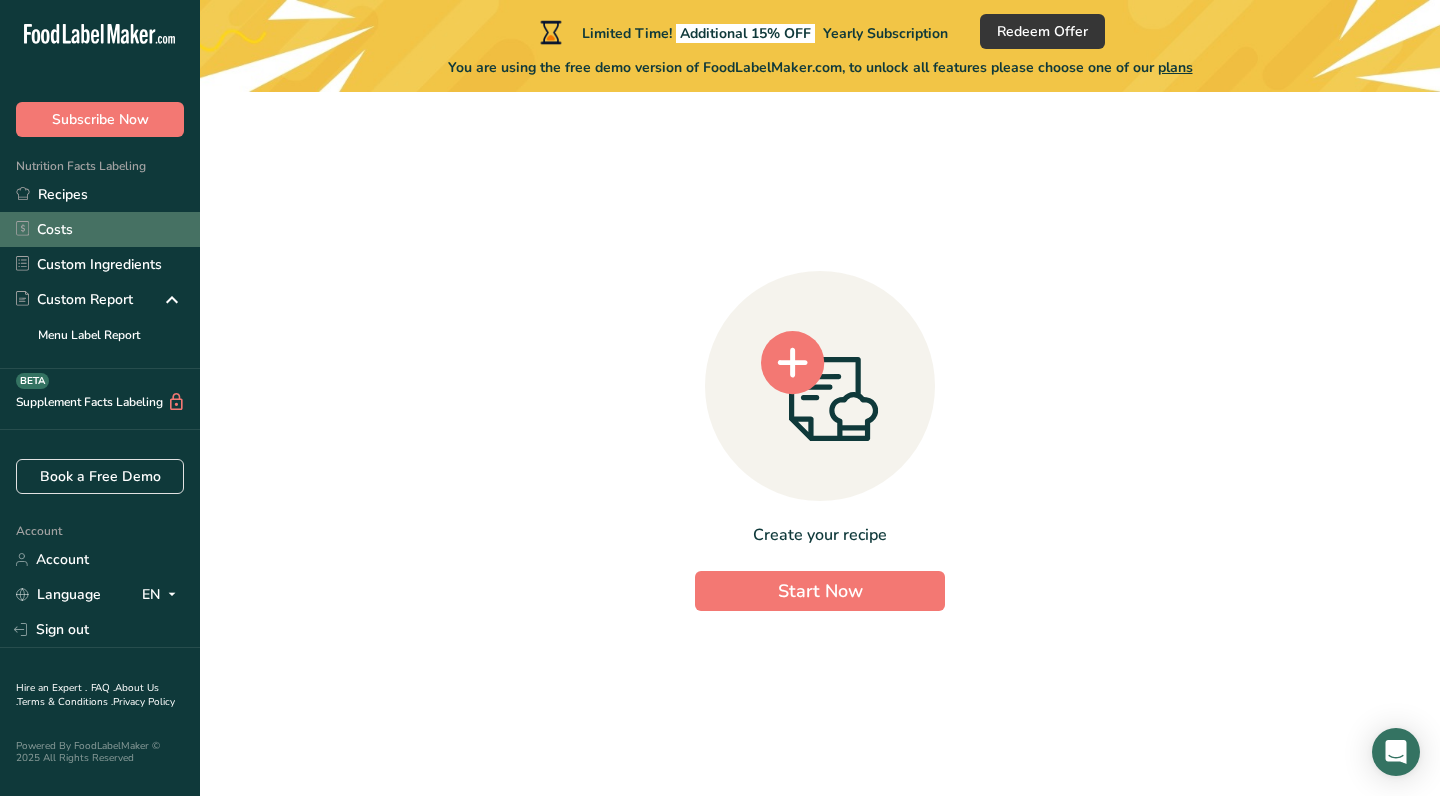 click on "Costs" at bounding box center [100, 229] 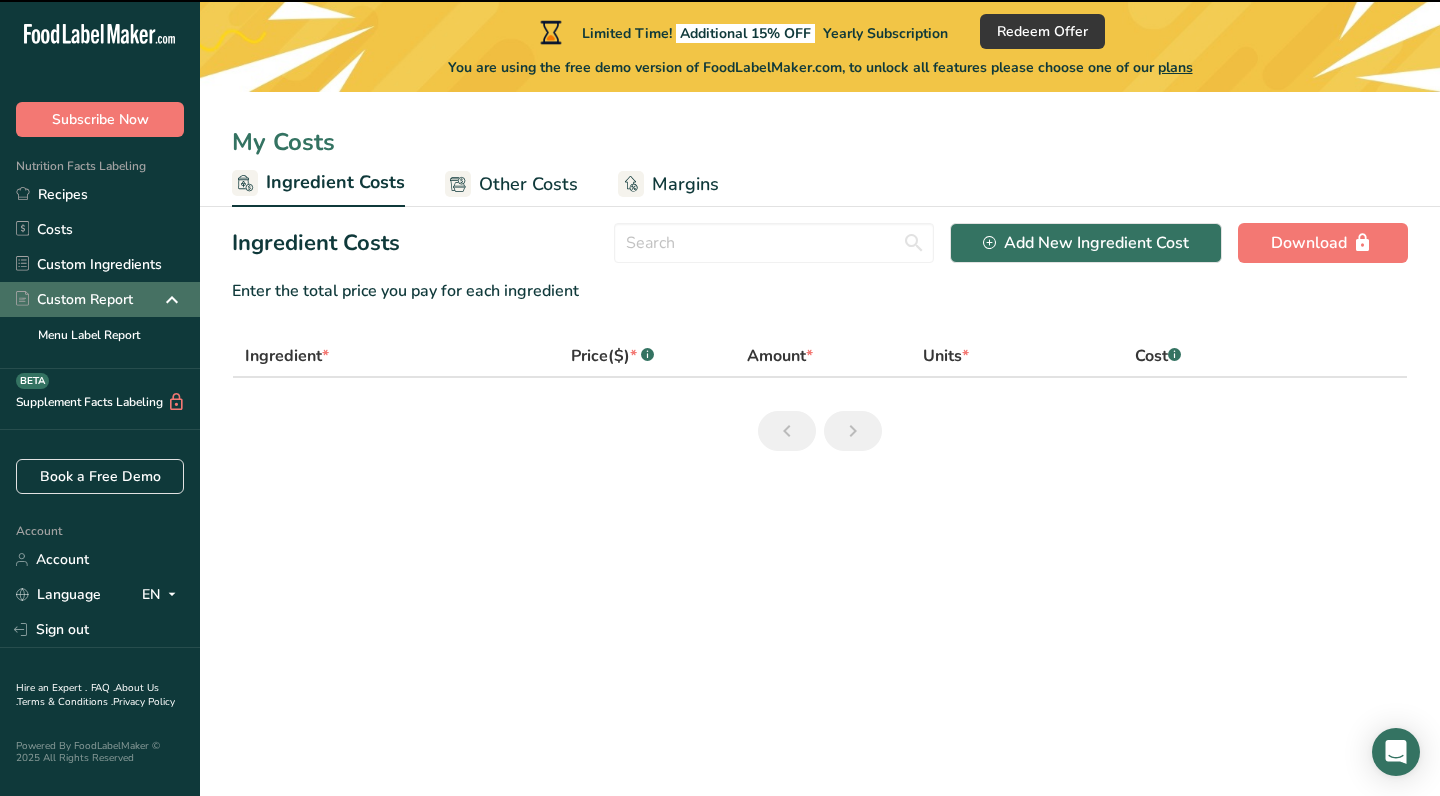 click on "Custom Report" at bounding box center (74, 299) 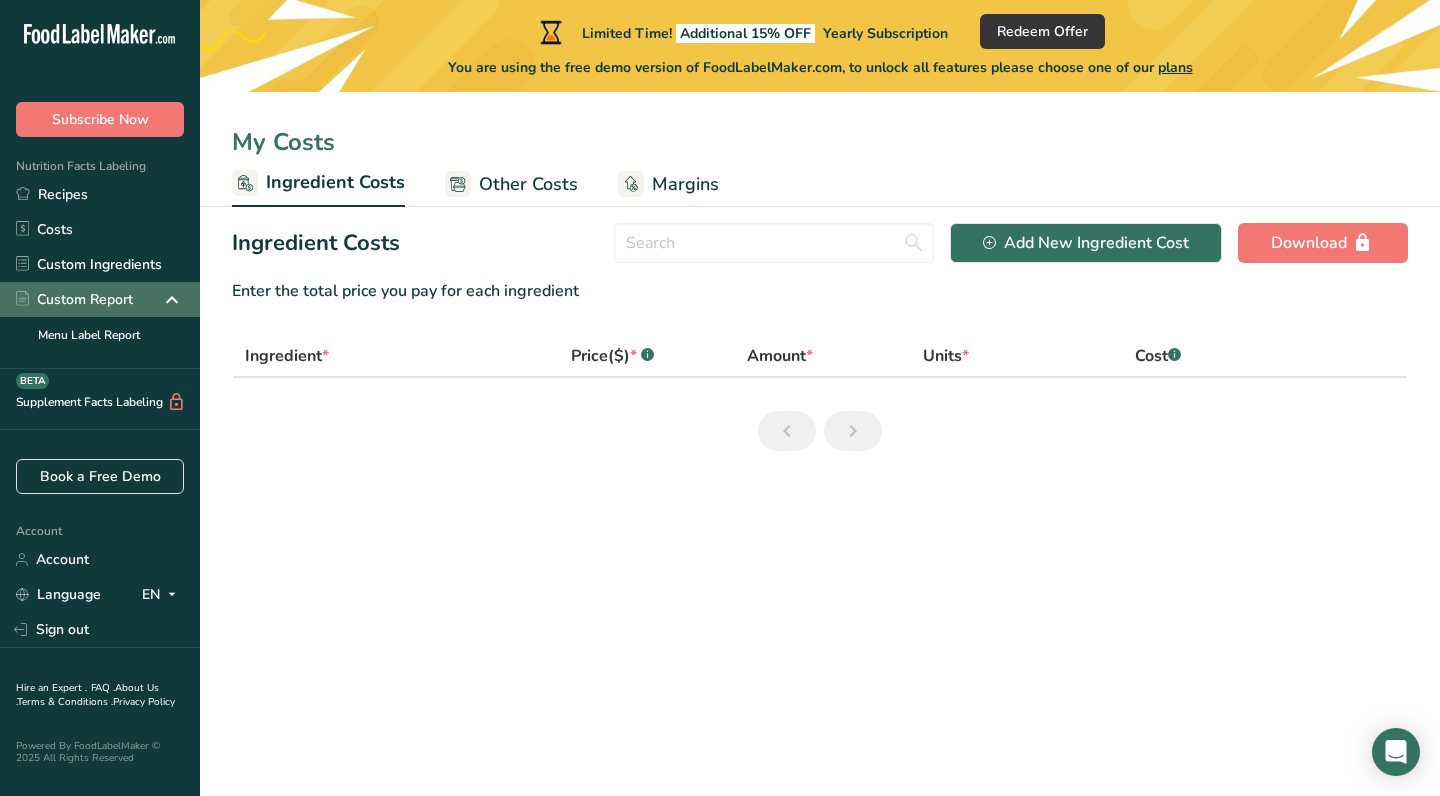 click on "Custom Report" at bounding box center (74, 299) 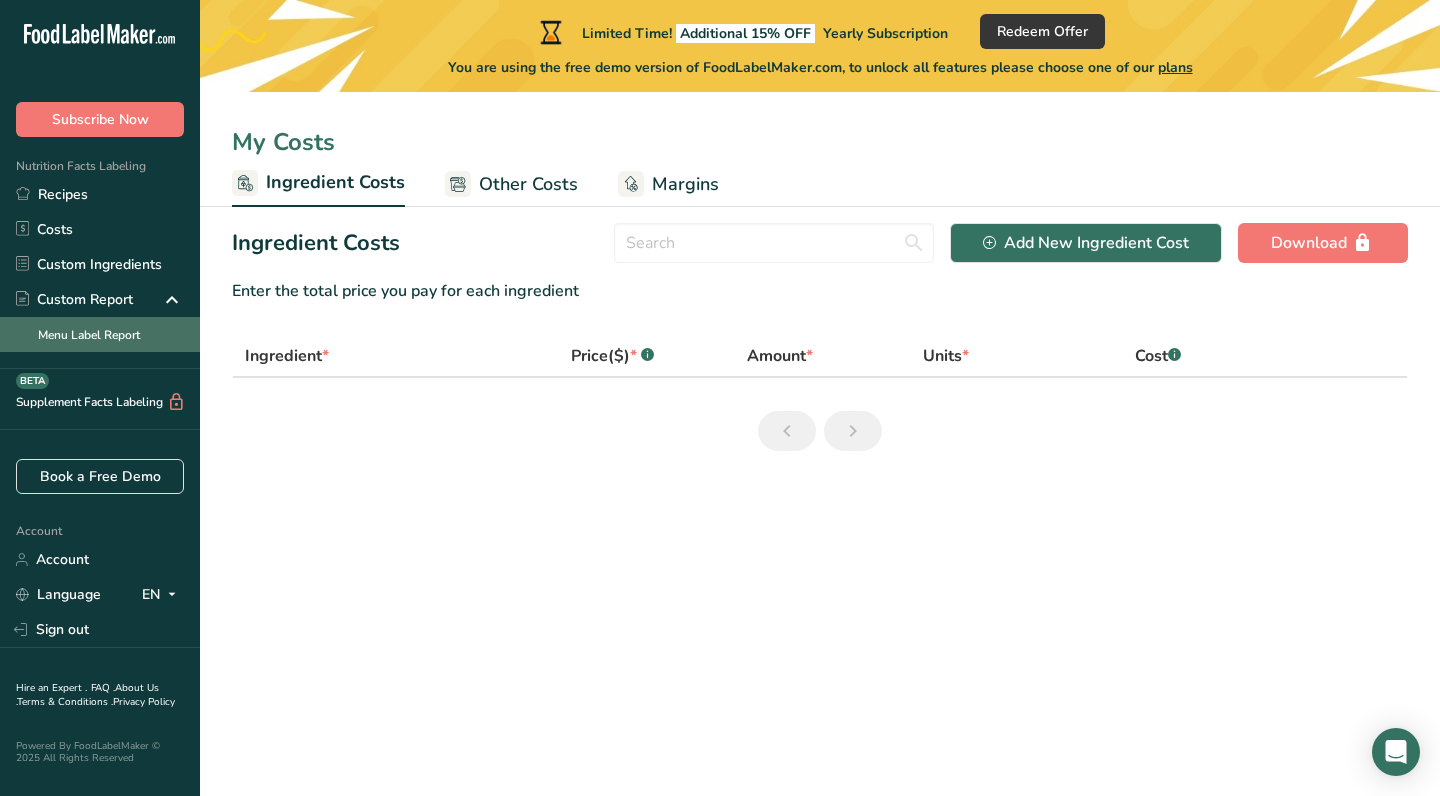 click on "Menu Label Report" at bounding box center (100, 334) 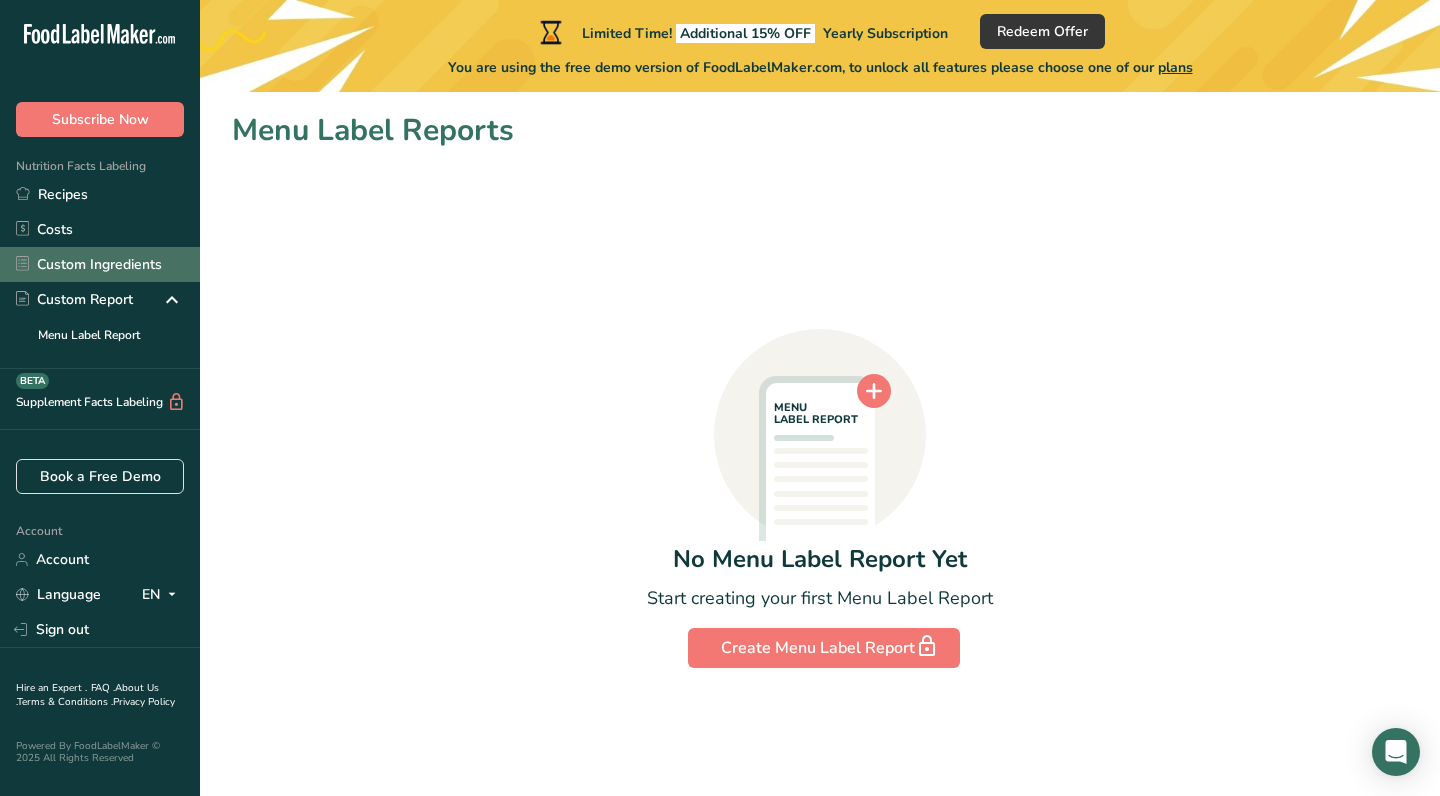 click on "Custom Ingredients" at bounding box center (100, 264) 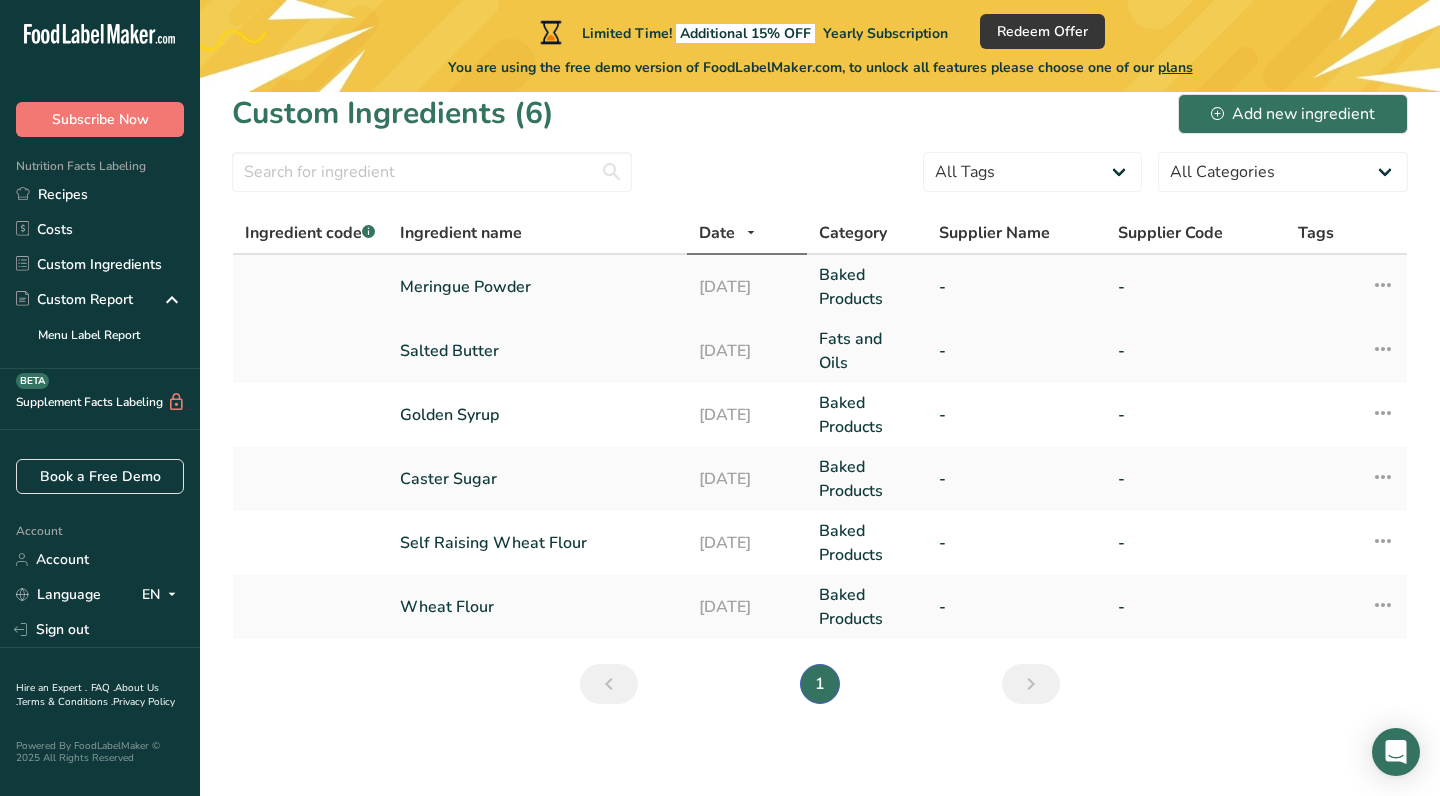 scroll, scrollTop: 15, scrollLeft: 0, axis: vertical 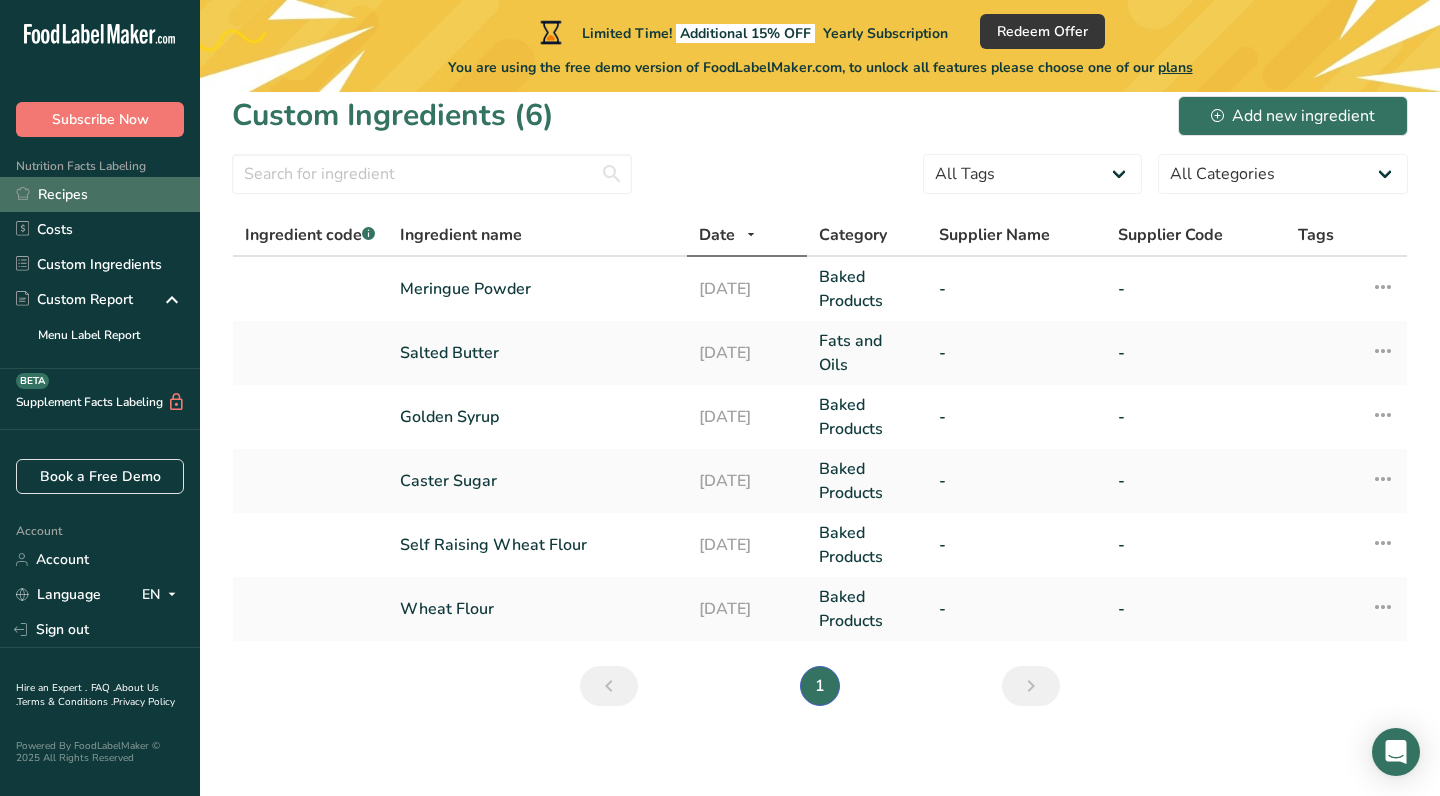 click on "Recipes" at bounding box center (100, 194) 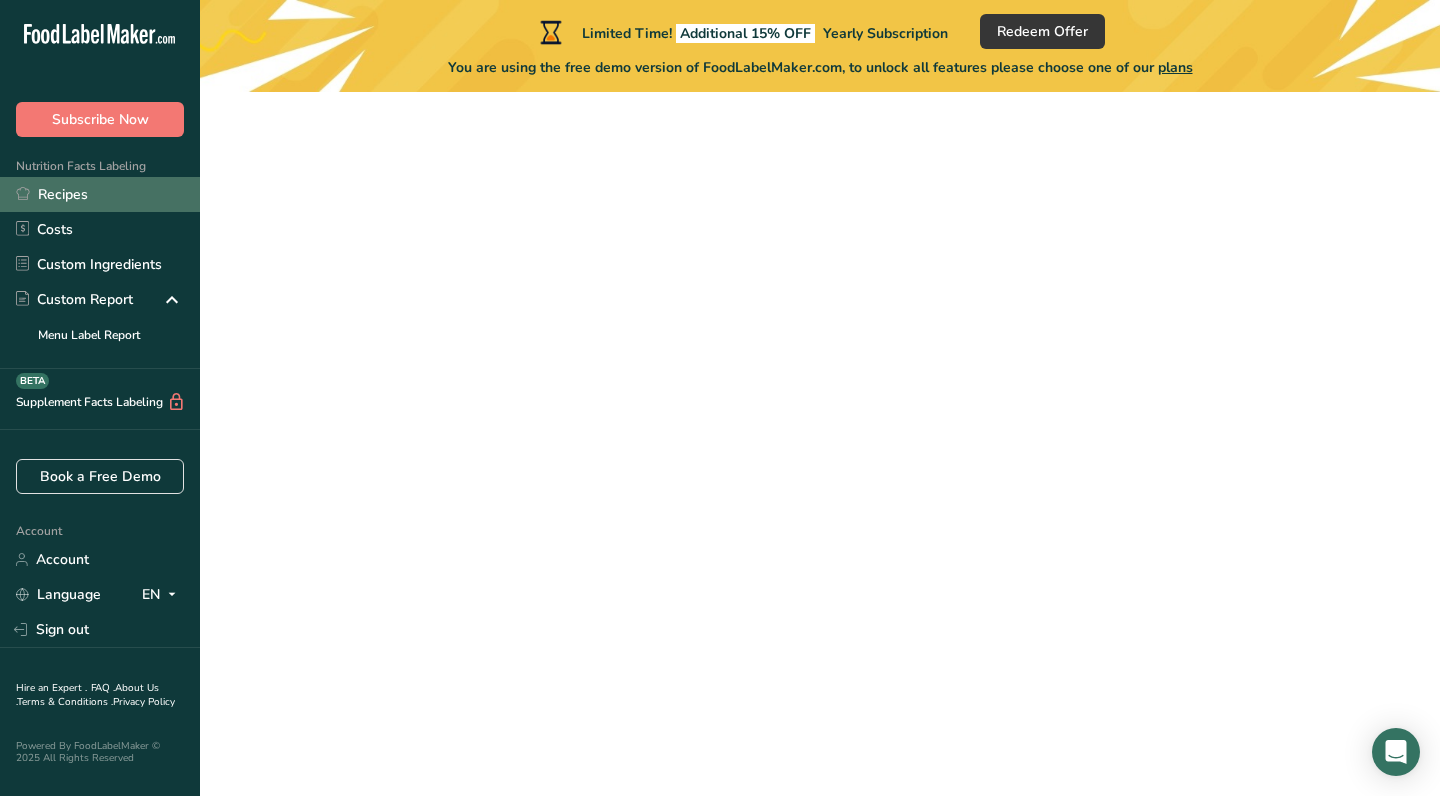 scroll, scrollTop: 0, scrollLeft: 0, axis: both 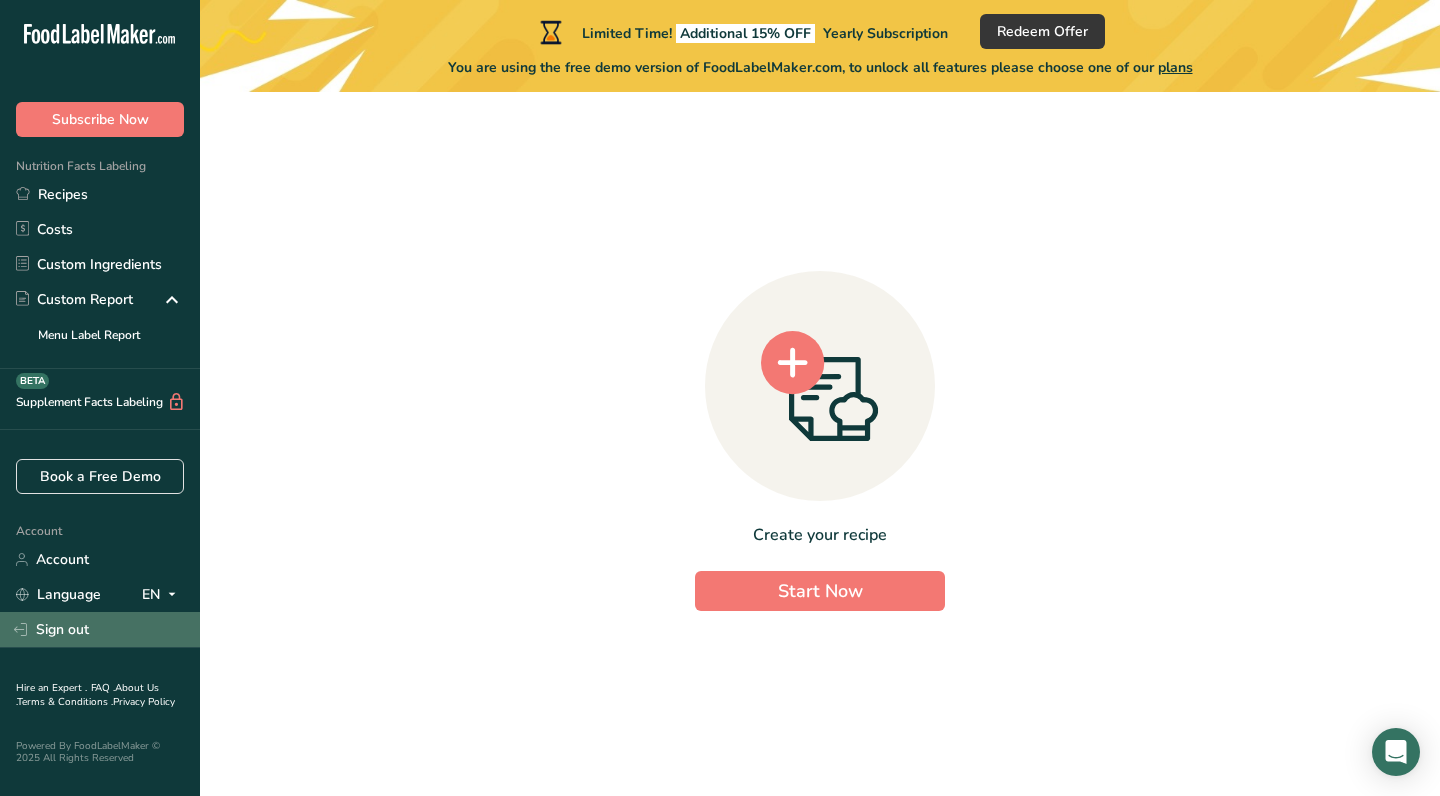 click on "Sign out" at bounding box center [100, 629] 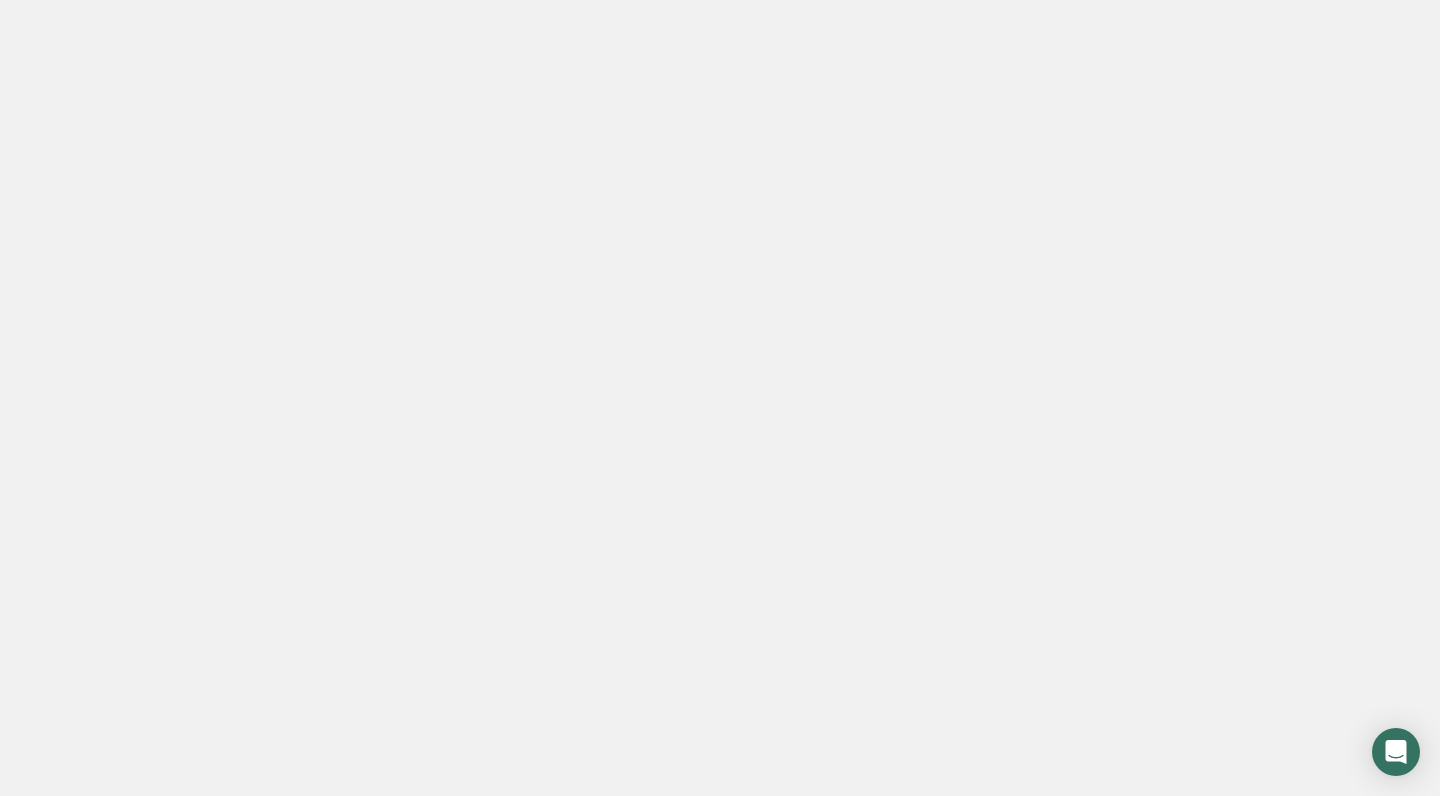 scroll, scrollTop: 0, scrollLeft: 0, axis: both 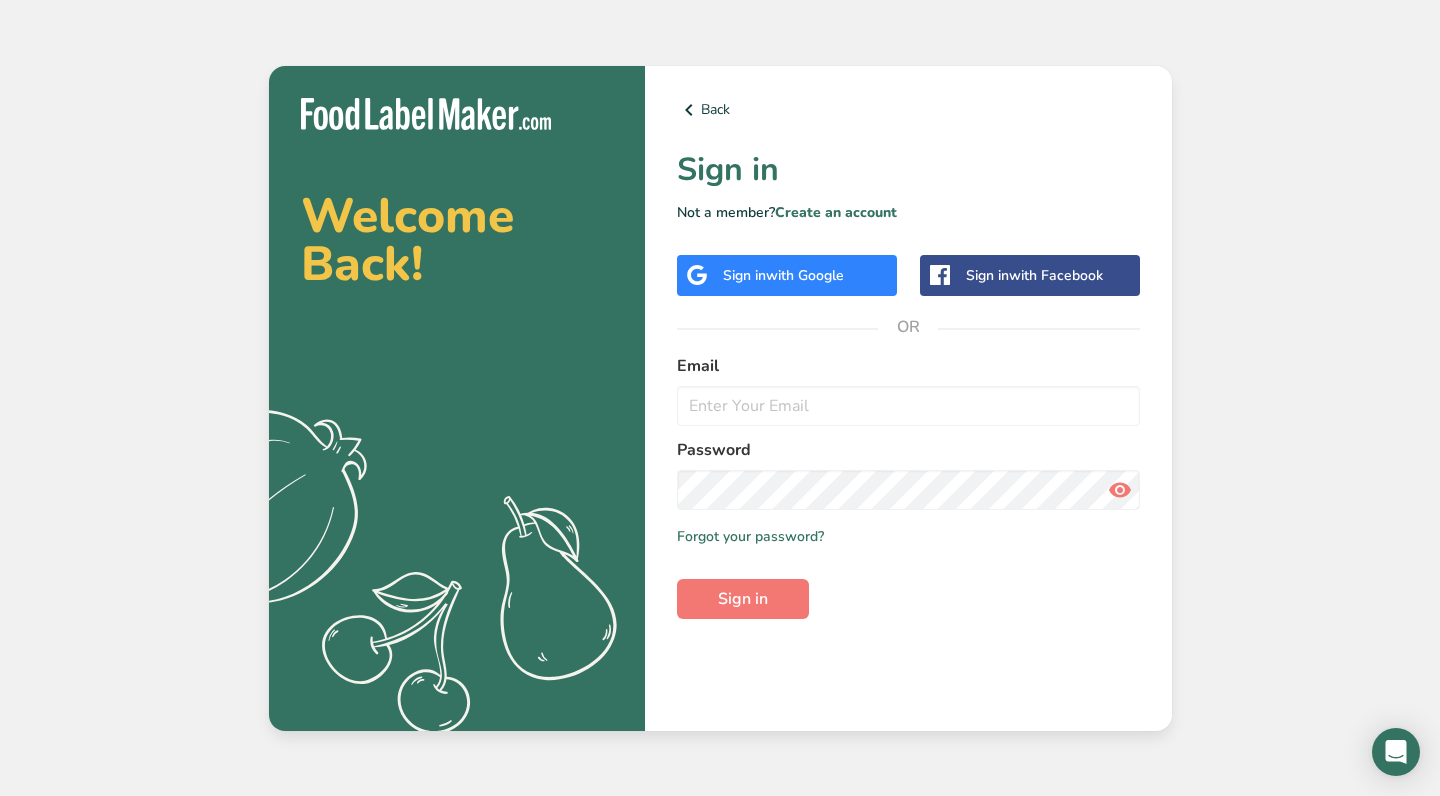 click on "with Google" at bounding box center (805, 275) 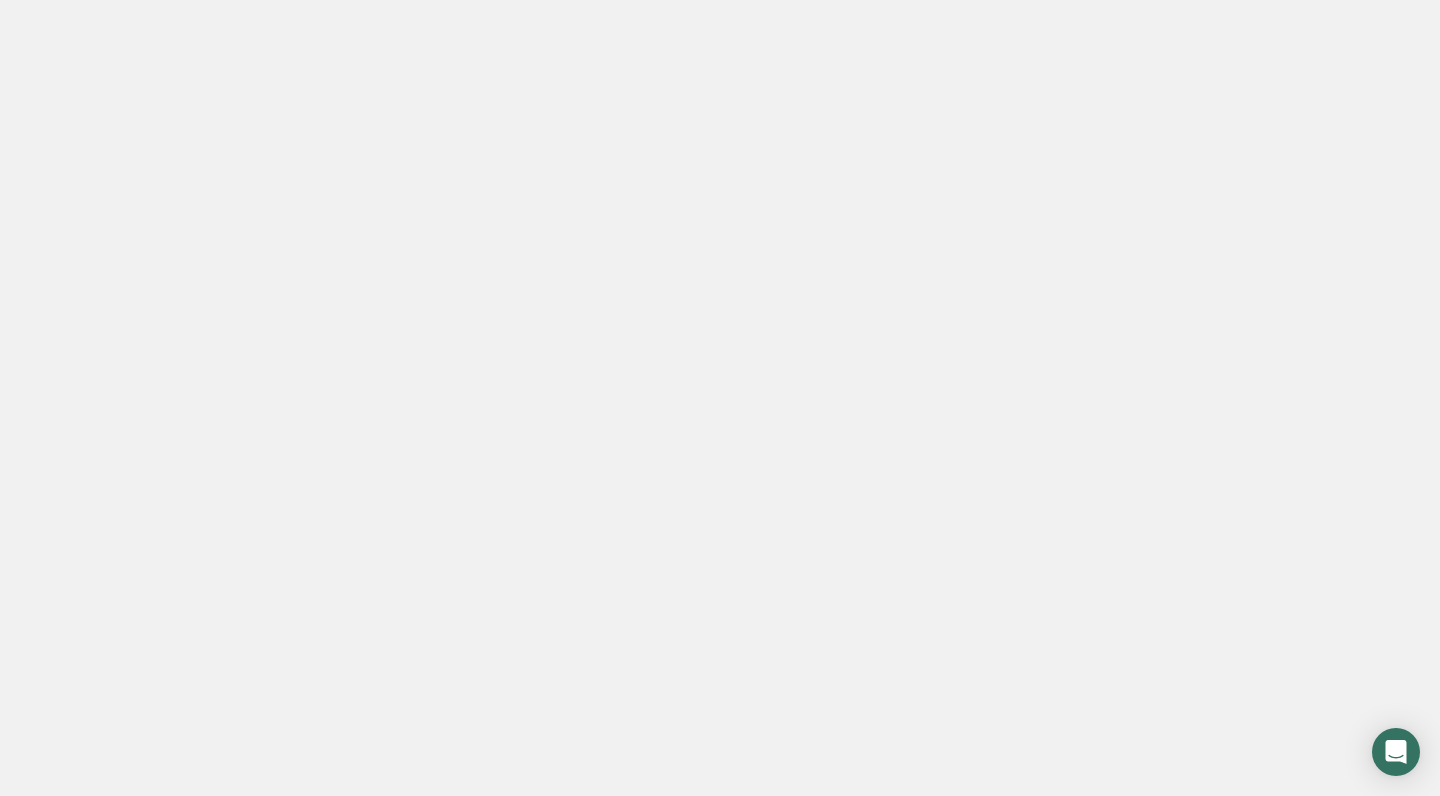 scroll, scrollTop: 0, scrollLeft: 0, axis: both 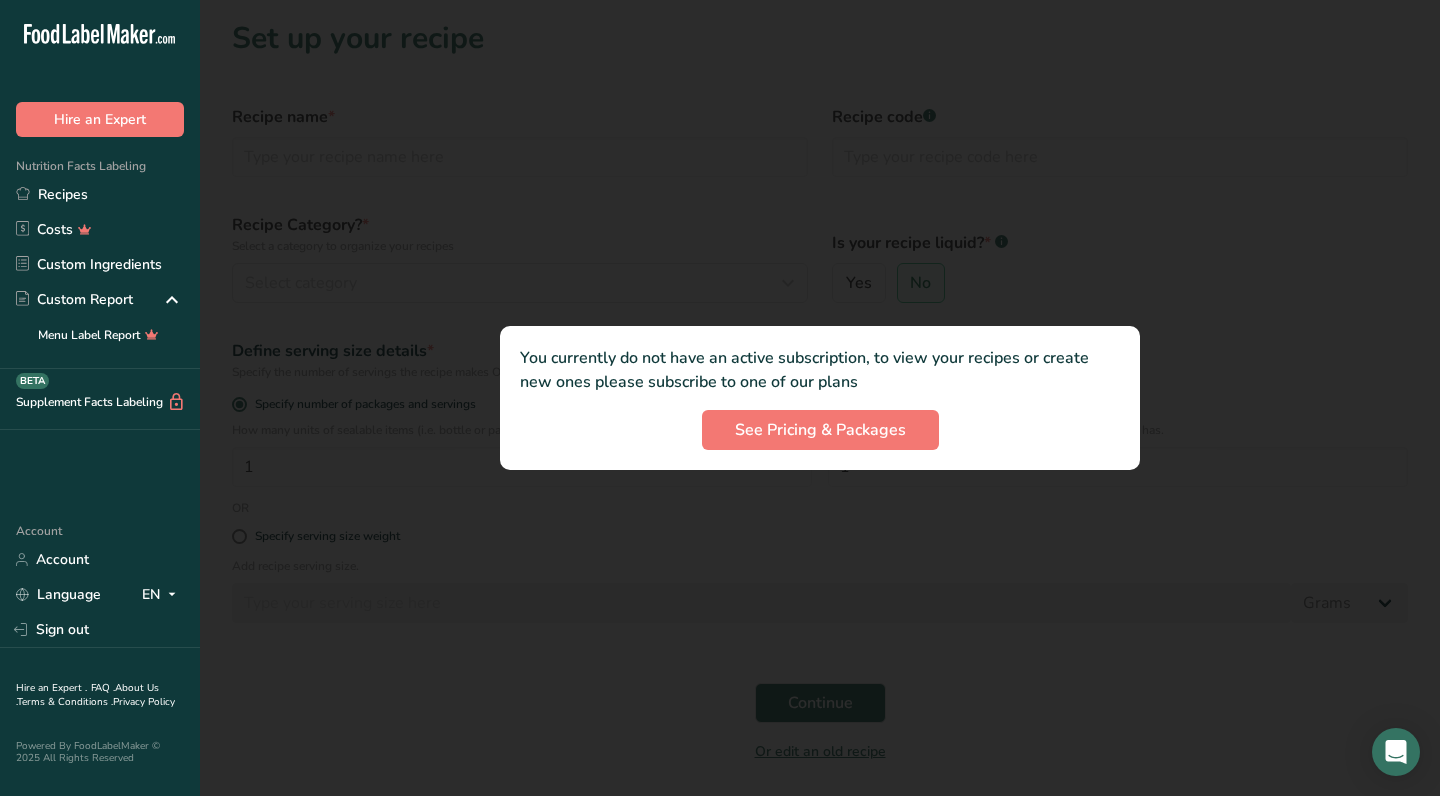 click at bounding box center [820, 398] 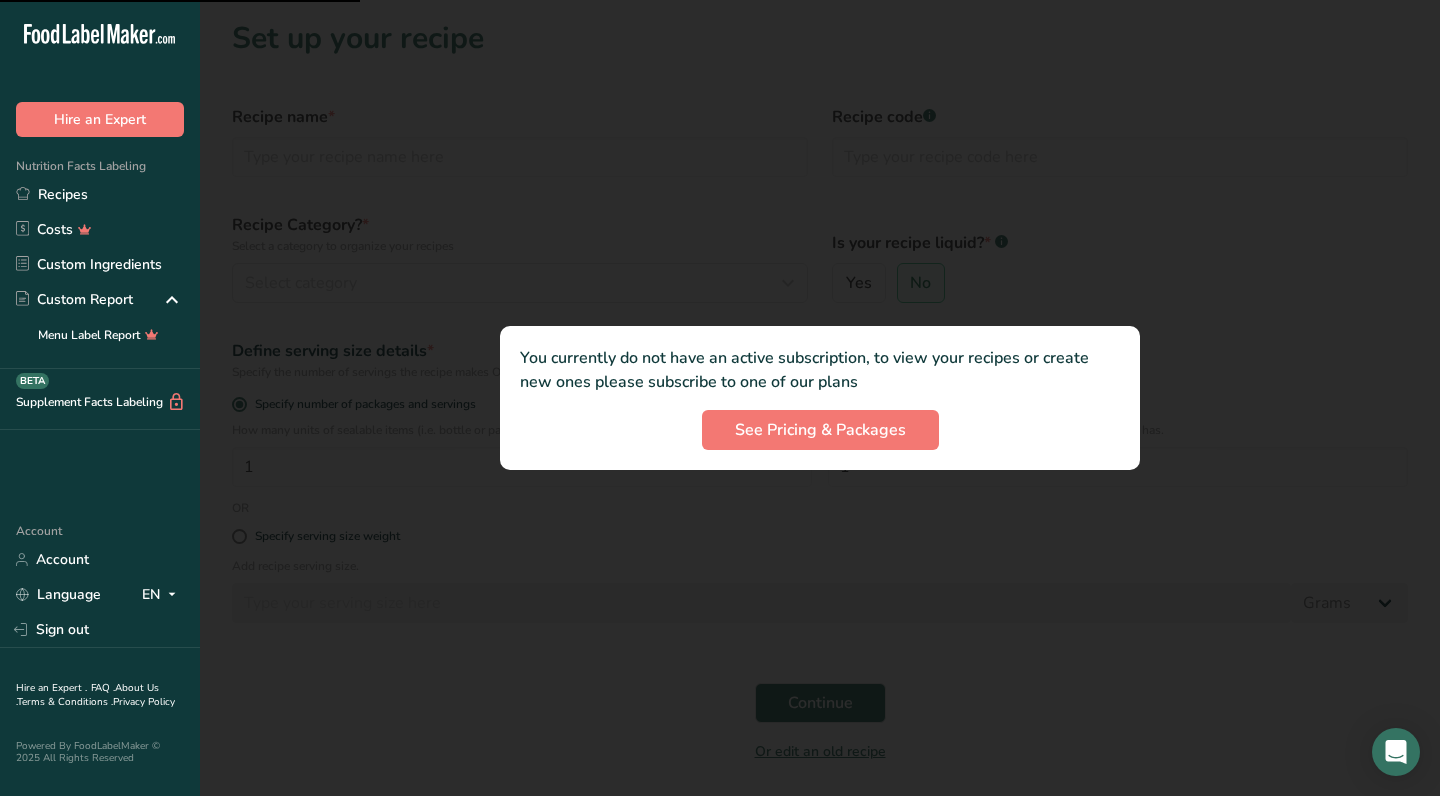 click at bounding box center [820, 398] 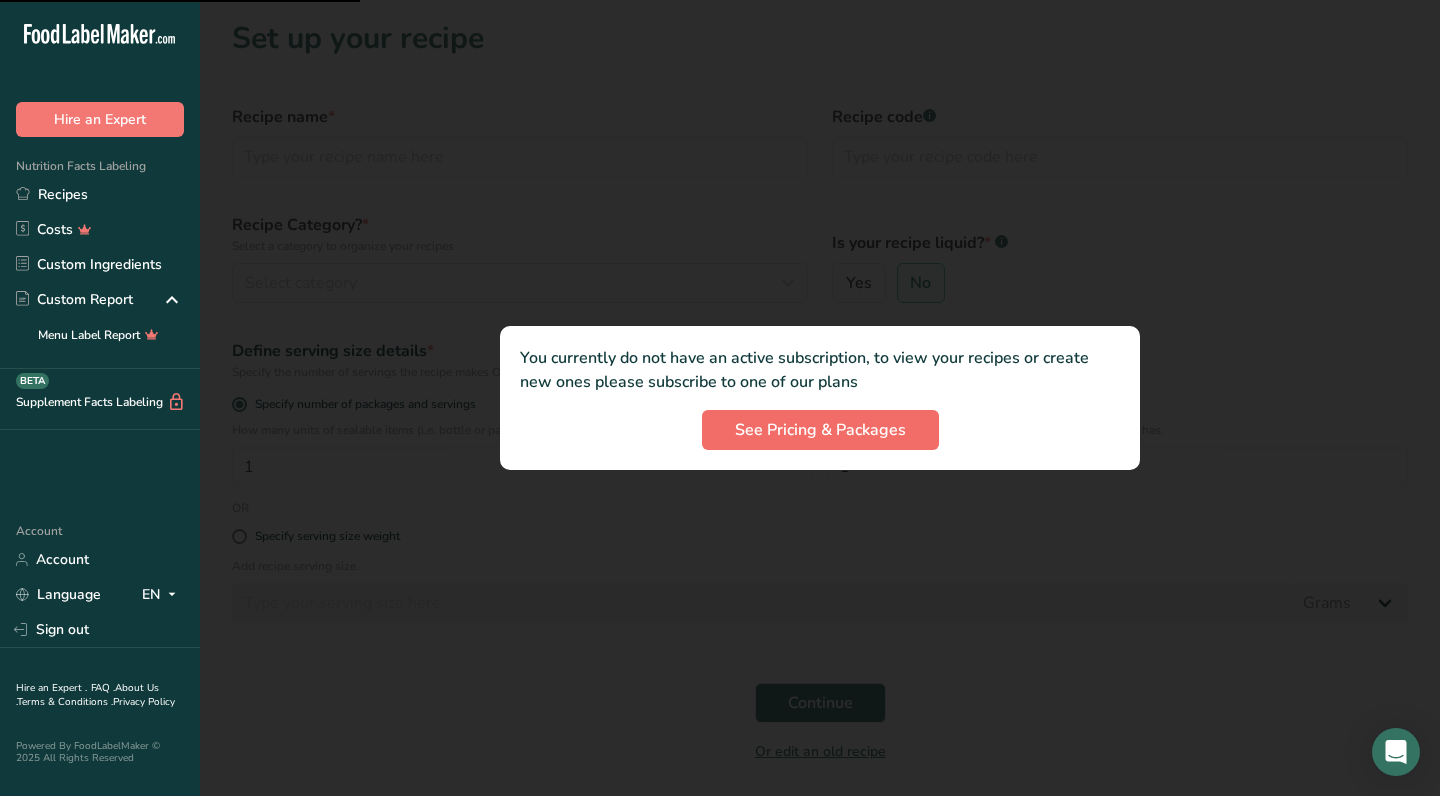 click on ".a-20{fill:#fff;}
Hire an Expert
Nutrition Facts Labeling
Recipes
Costs
Custom Ingredients
Custom Report
Menu Label Report
Supplement Facts Labeling
BETA
Account
Account
Language
EN
English
Spanish
Sign out
Hire an Expert .
FAQ .
About Us .
Terms & Conditions .
Privacy Policy
Powered By FoodLabelMaker ©   [YEAR] All Rights Reserved
See Pricing & Packages
*" at bounding box center [720, 429] 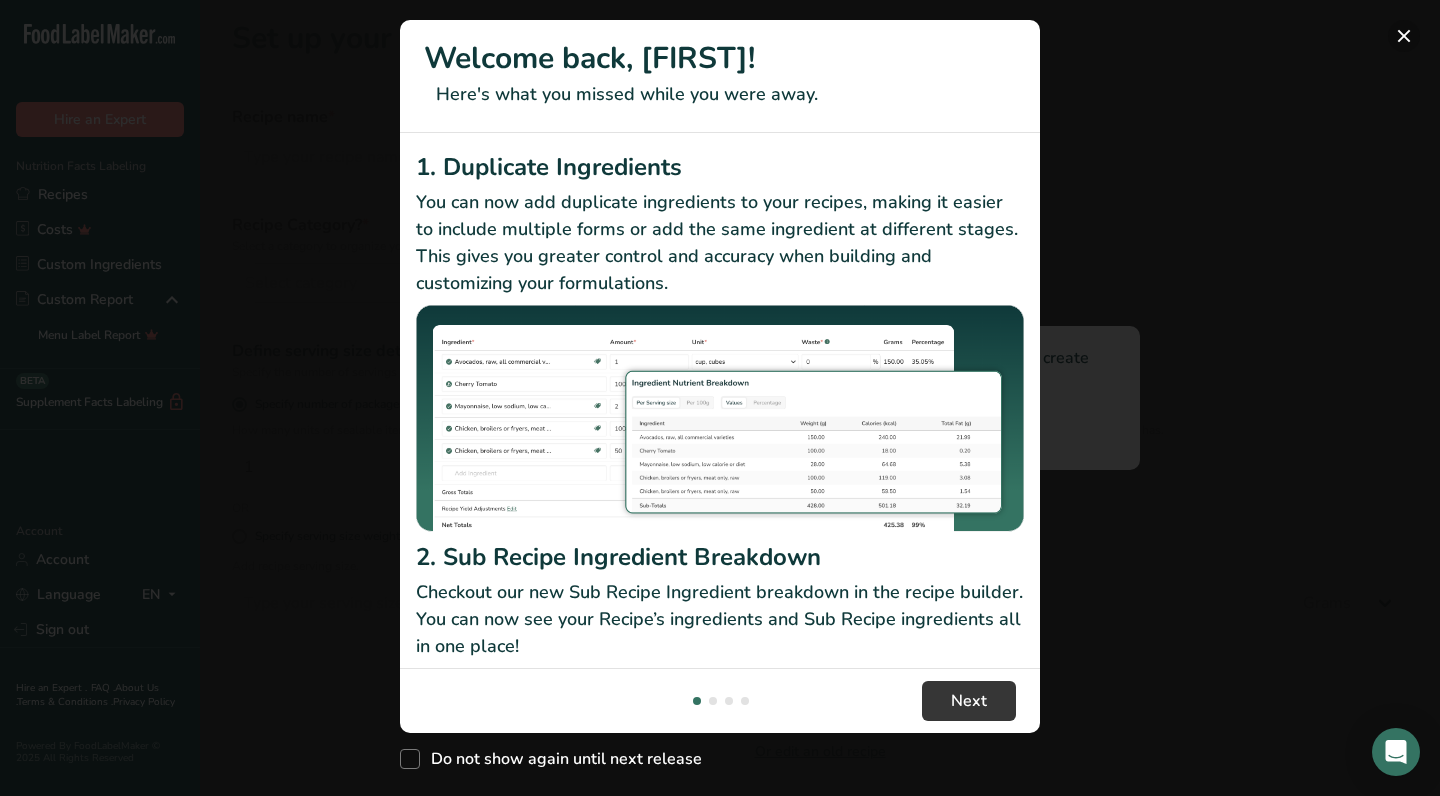 click at bounding box center [1404, 36] 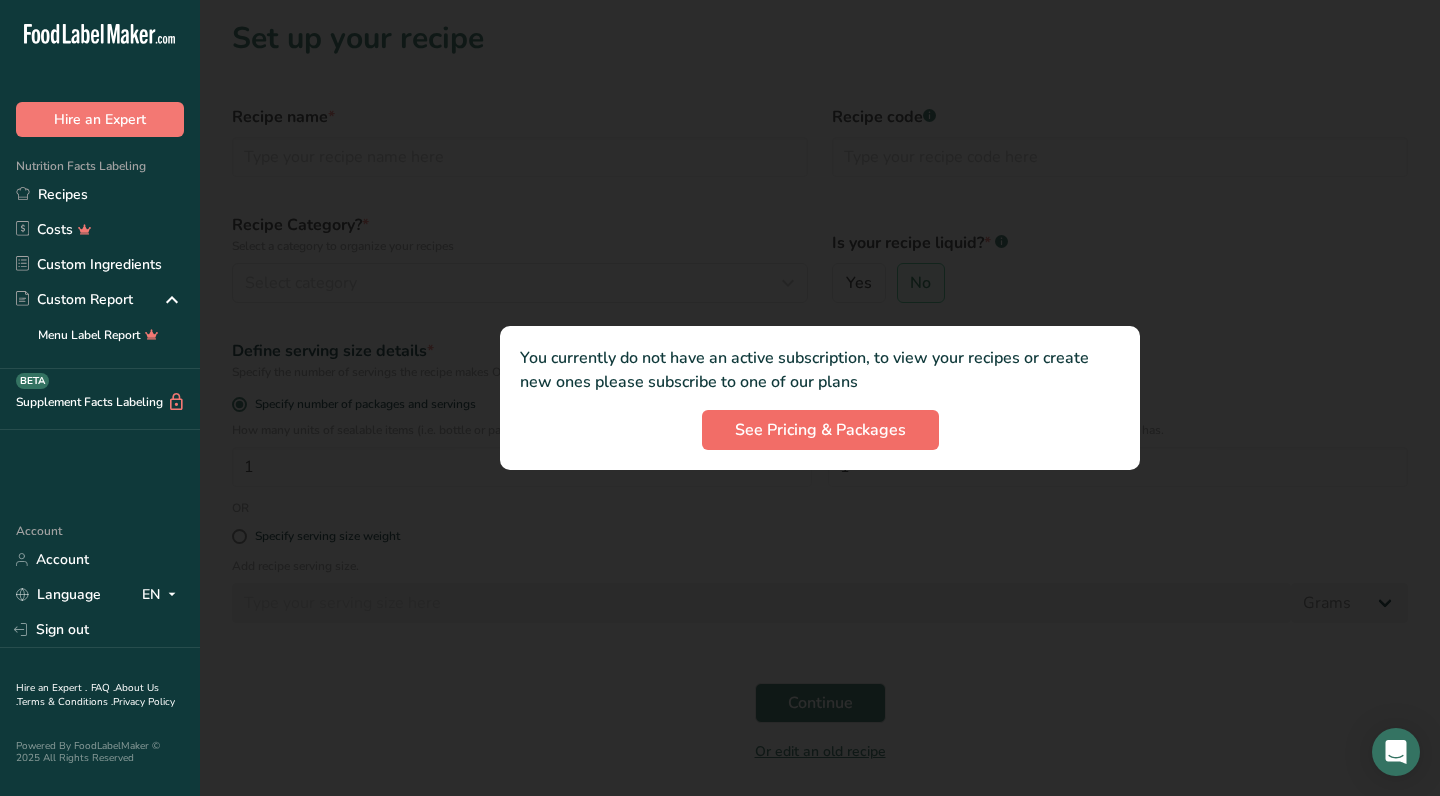 click on "See Pricing & Packages" at bounding box center [820, 430] 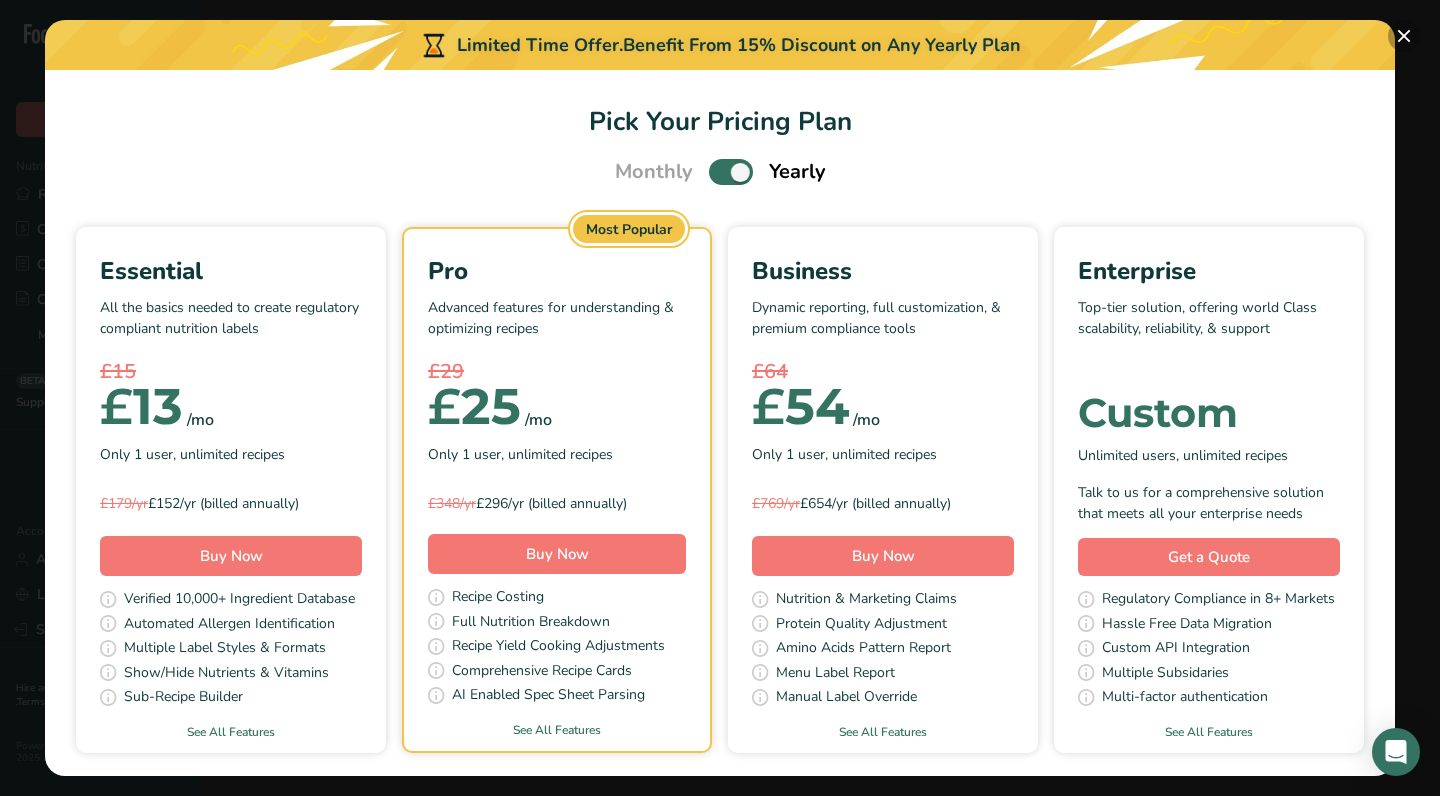 click at bounding box center (1404, 36) 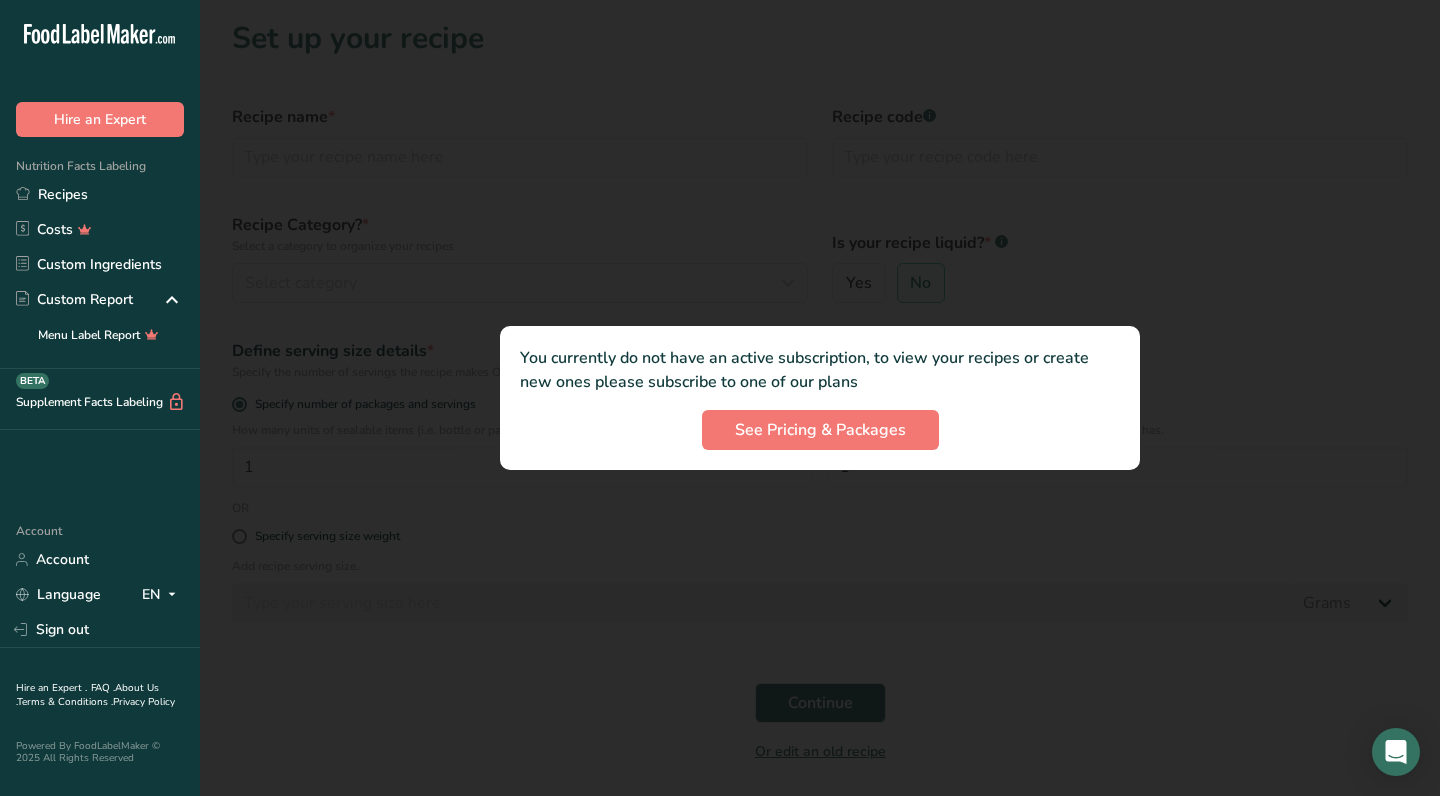 click at bounding box center (820, 398) 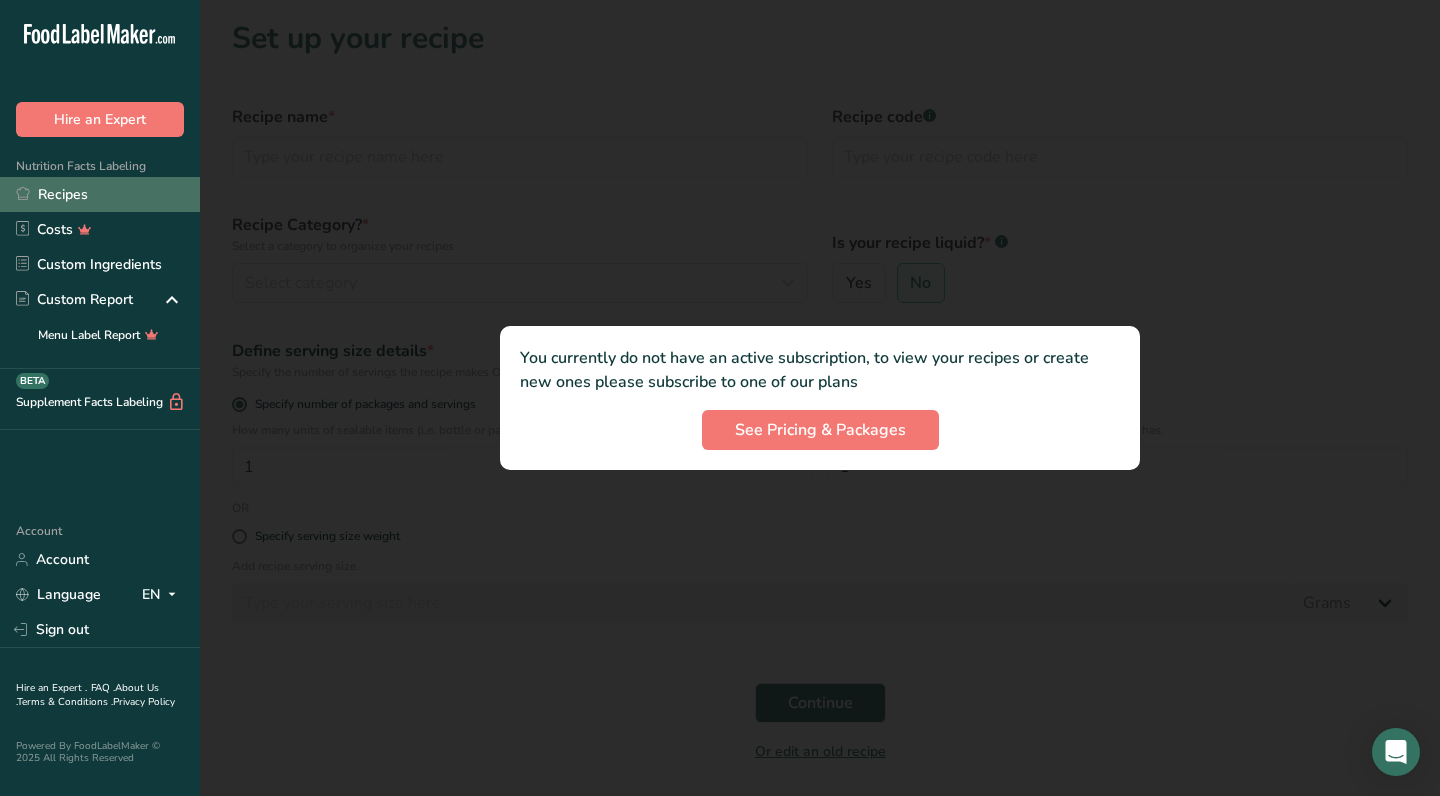 click on "Recipes" at bounding box center (100, 194) 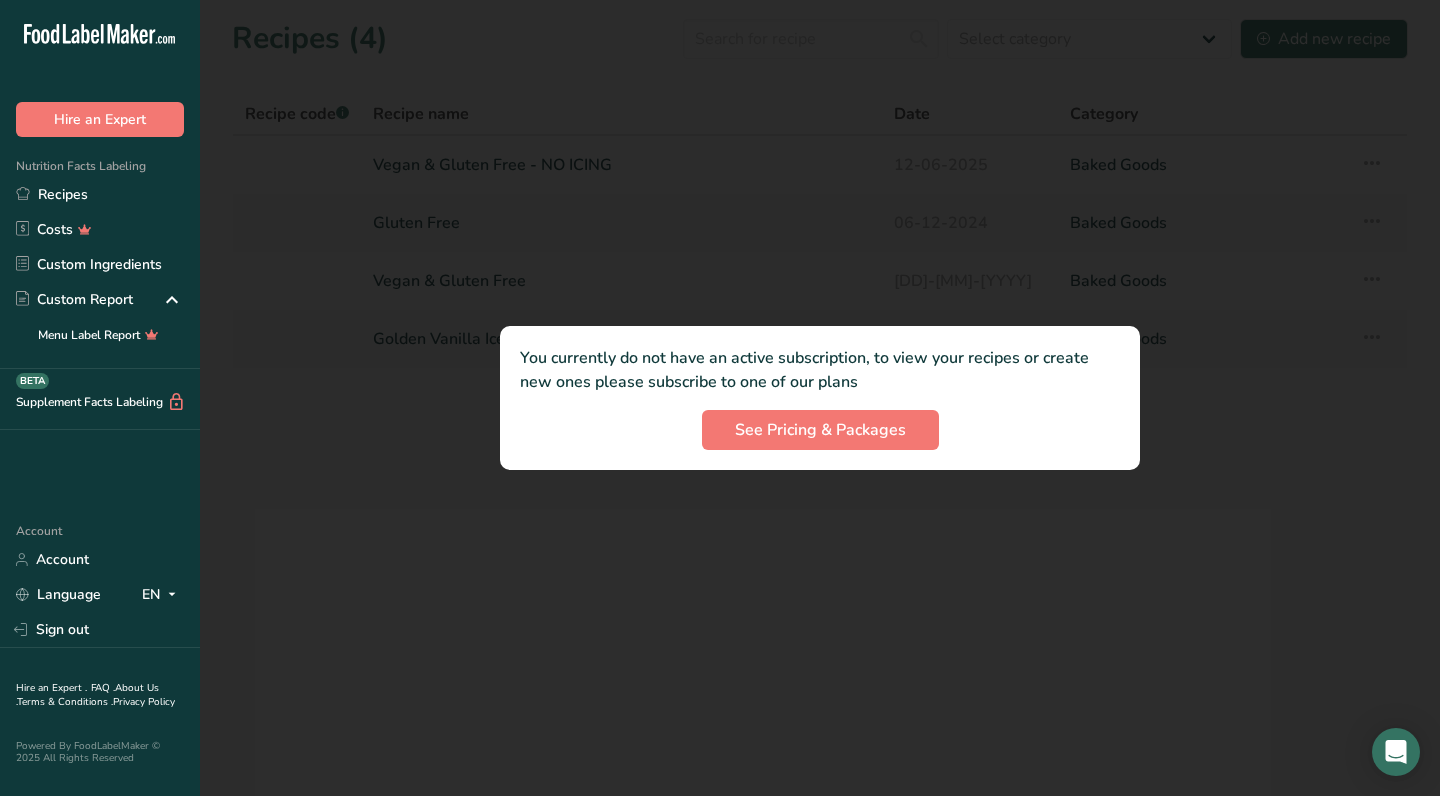 click at bounding box center (820, 398) 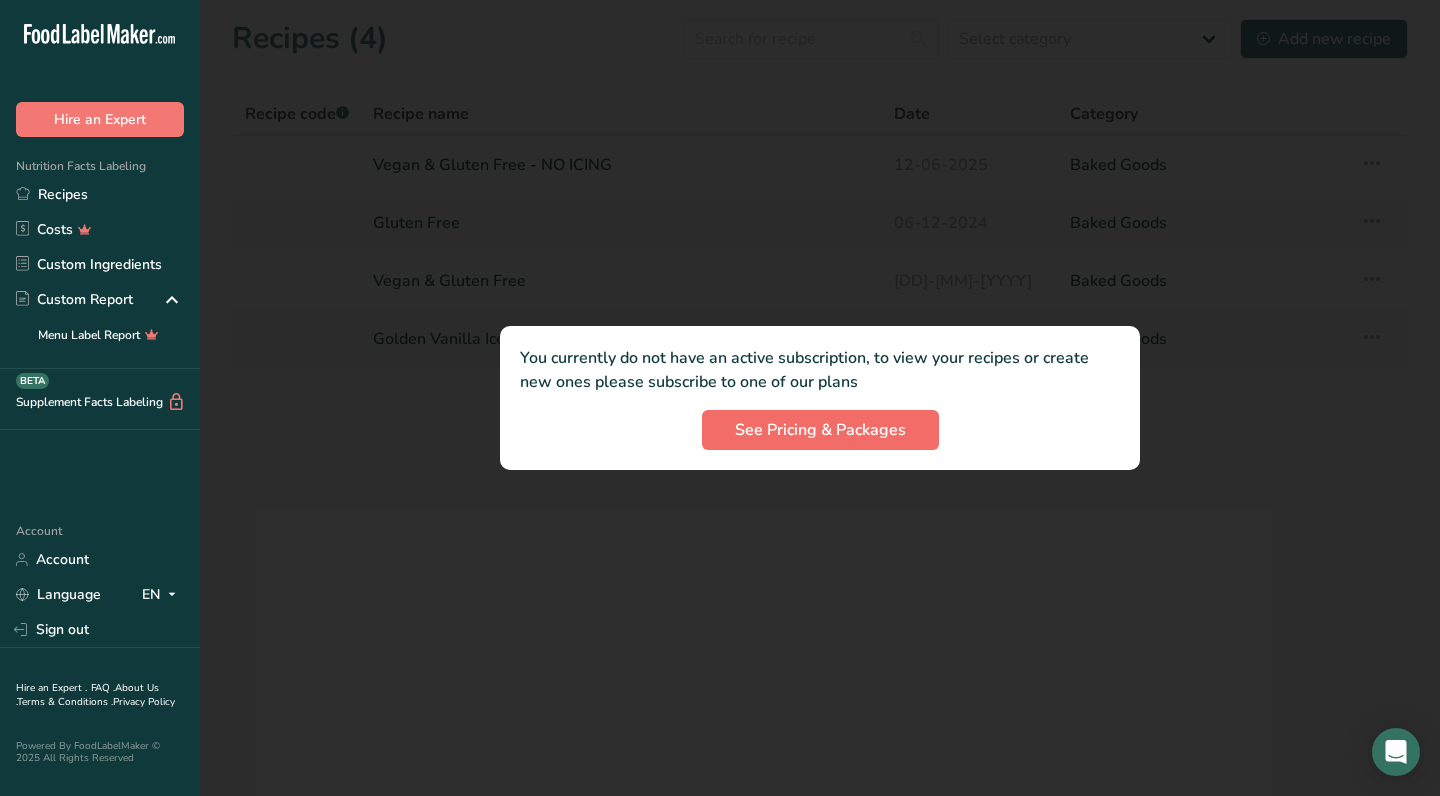 click on "See Pricing & Packages" at bounding box center (820, 430) 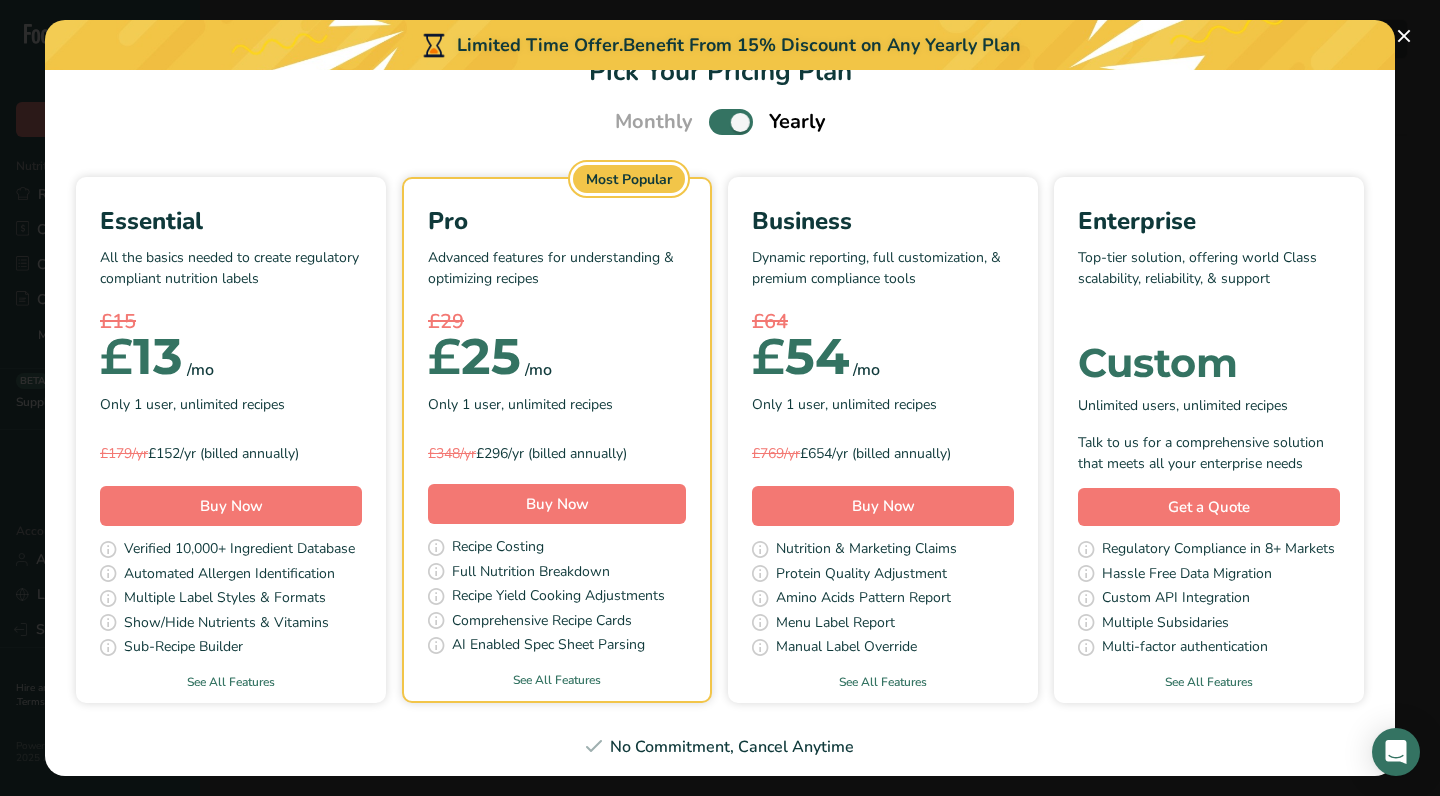 scroll, scrollTop: 52, scrollLeft: 0, axis: vertical 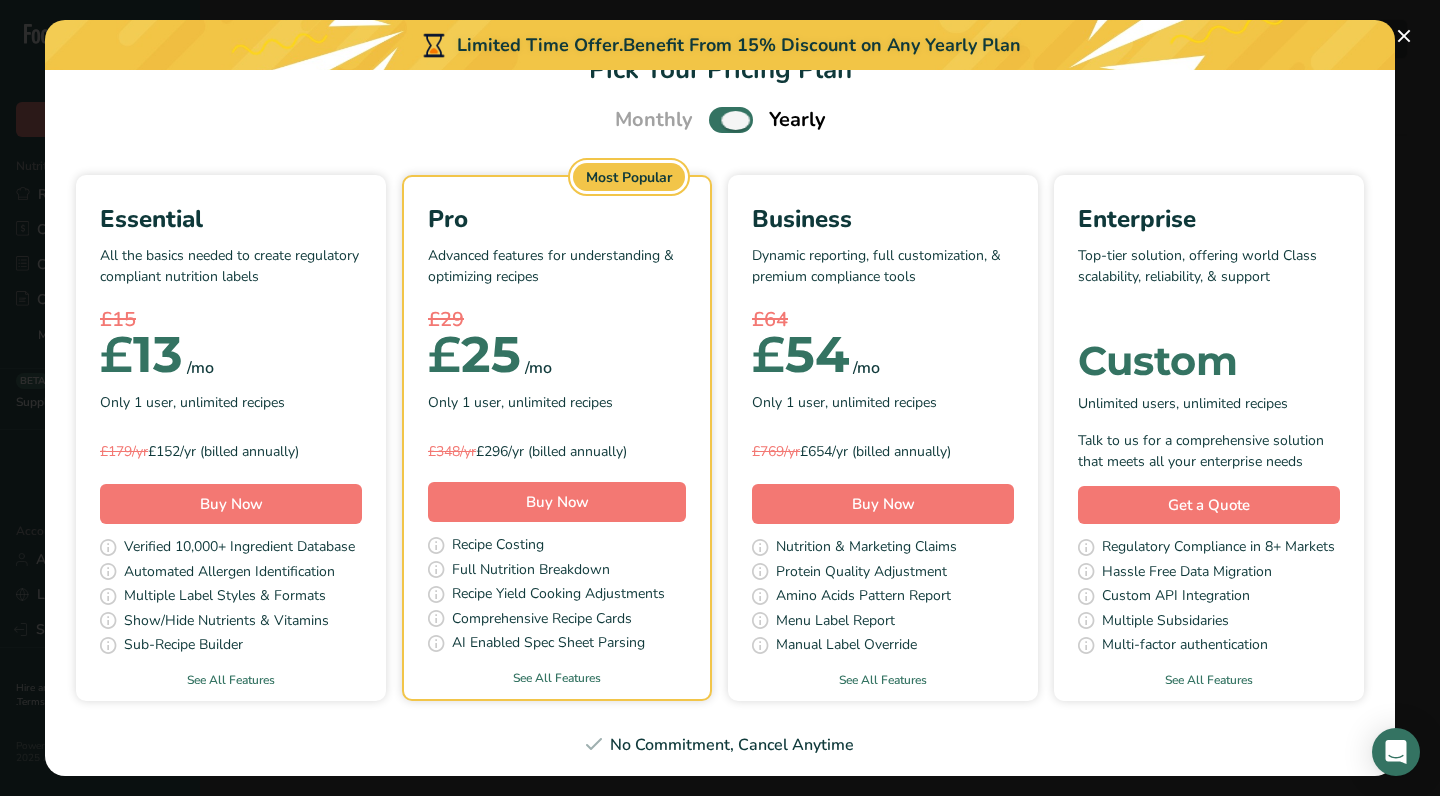 click at bounding box center (731, 119) 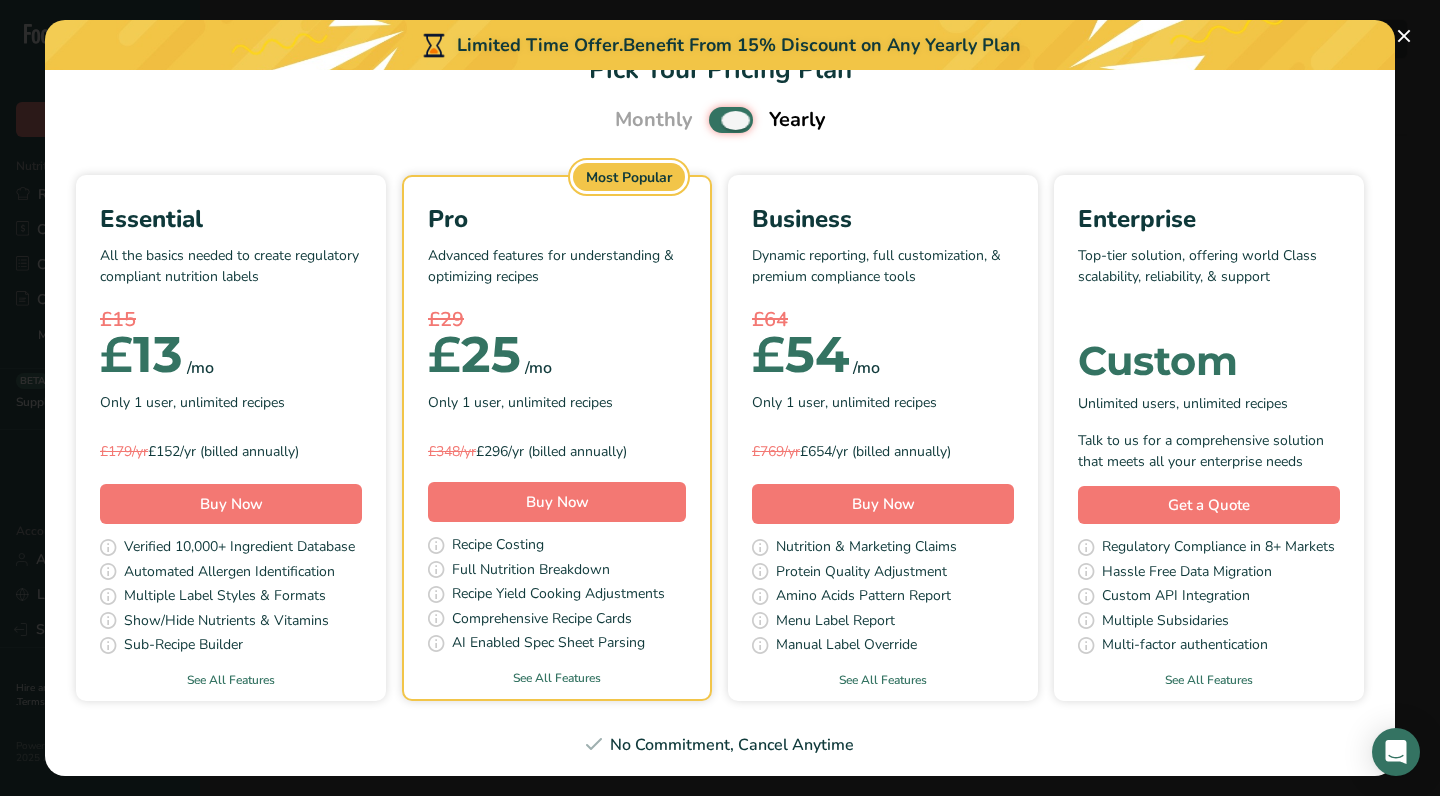 click at bounding box center (715, 120) 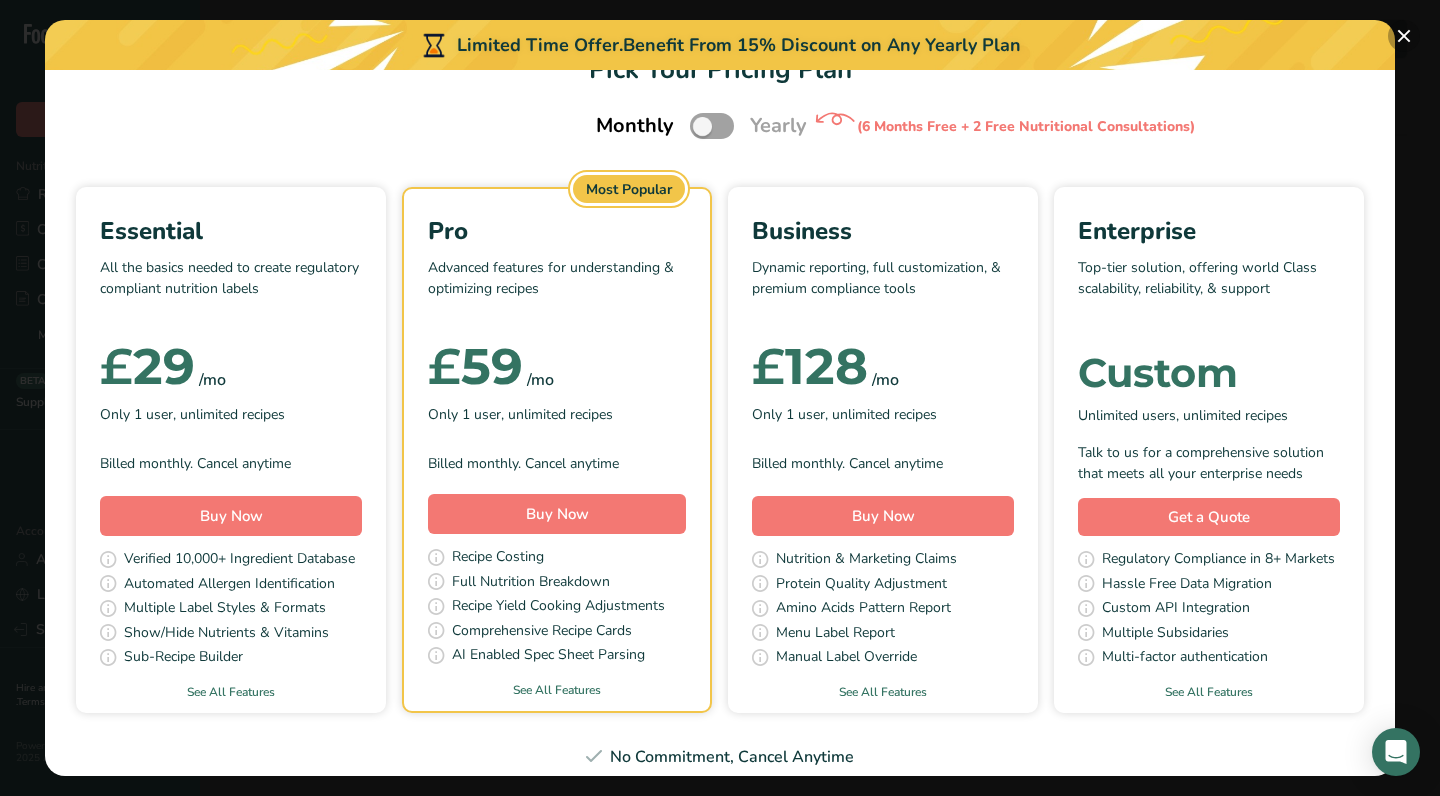 click at bounding box center [1404, 36] 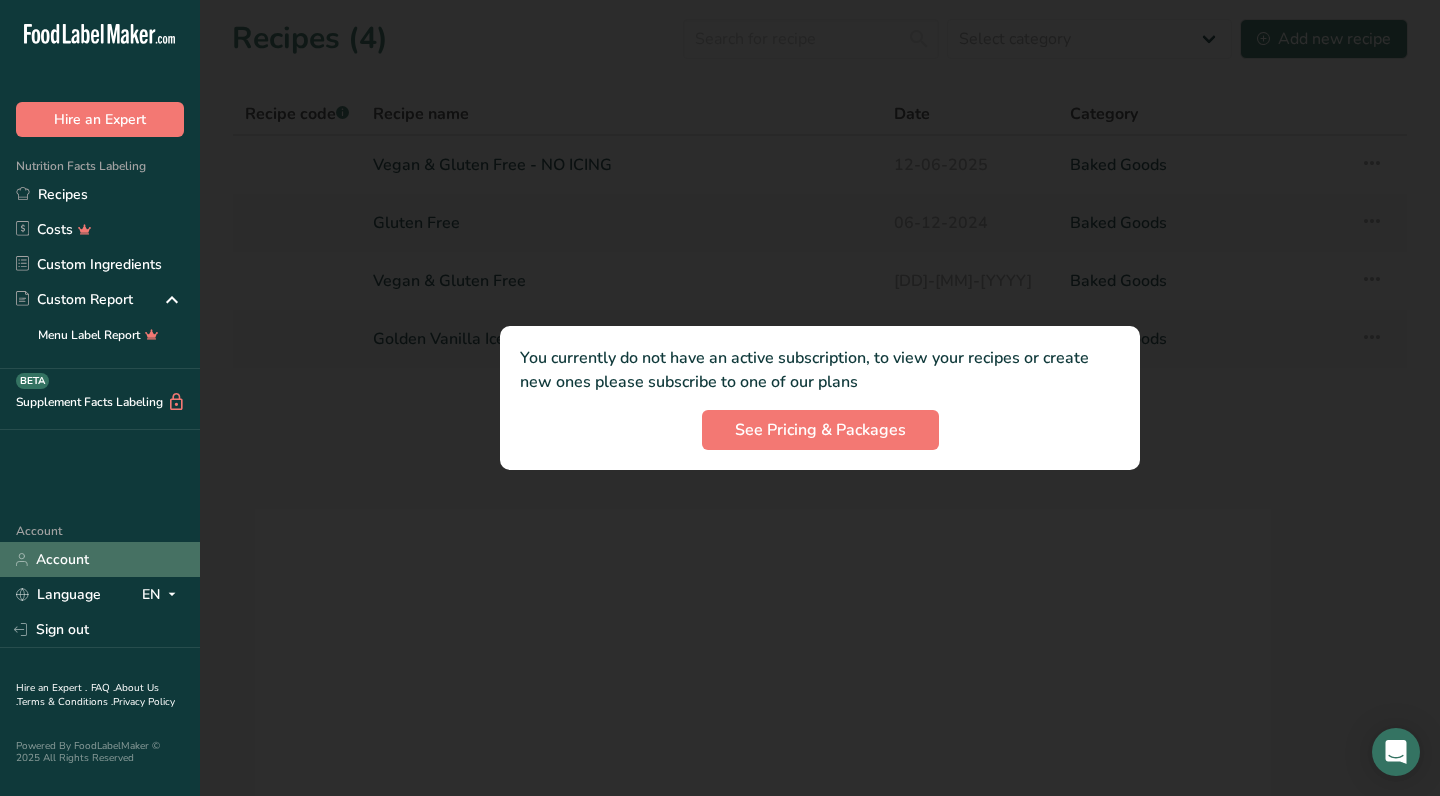 click on "Account" at bounding box center (100, 559) 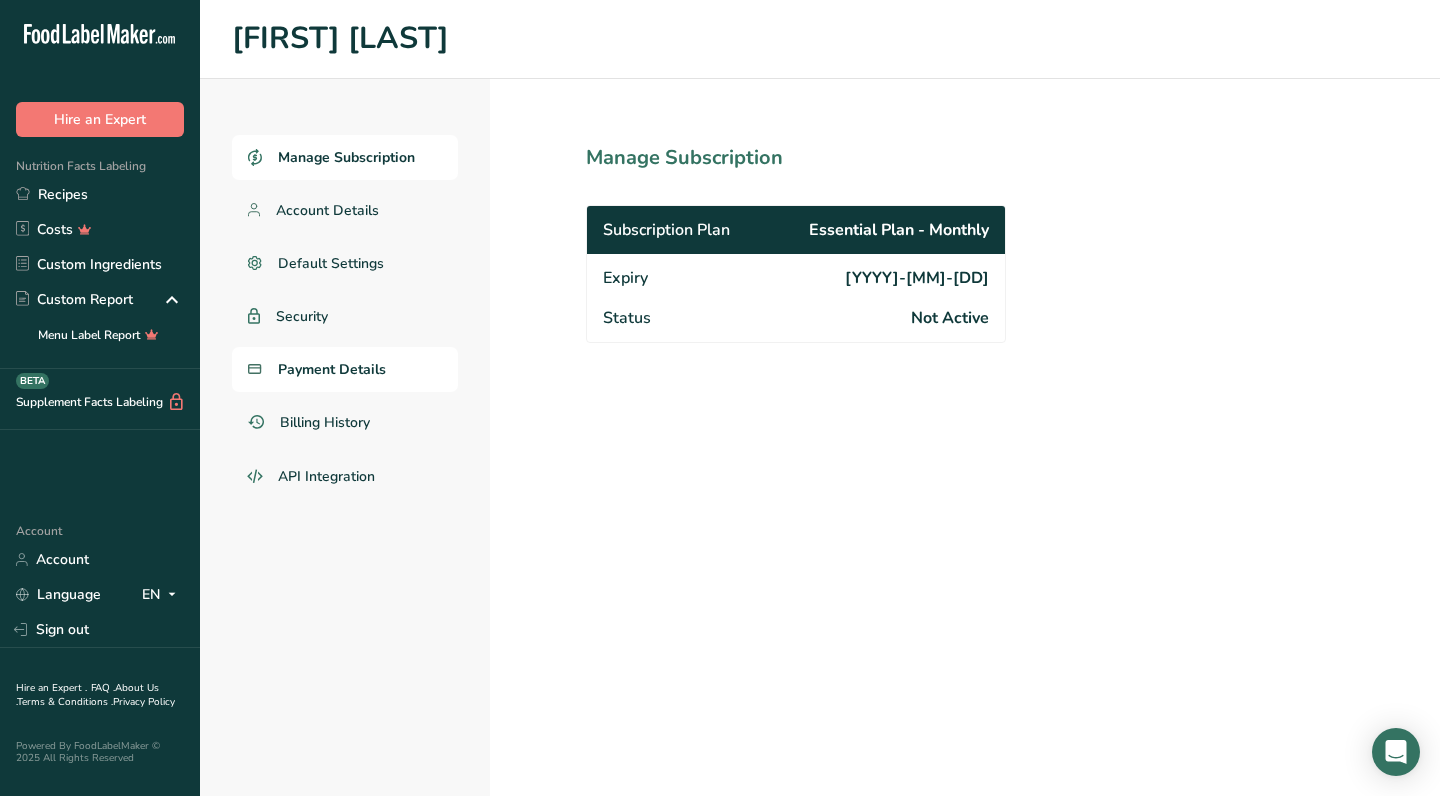 click on "Payment Details" at bounding box center [345, 369] 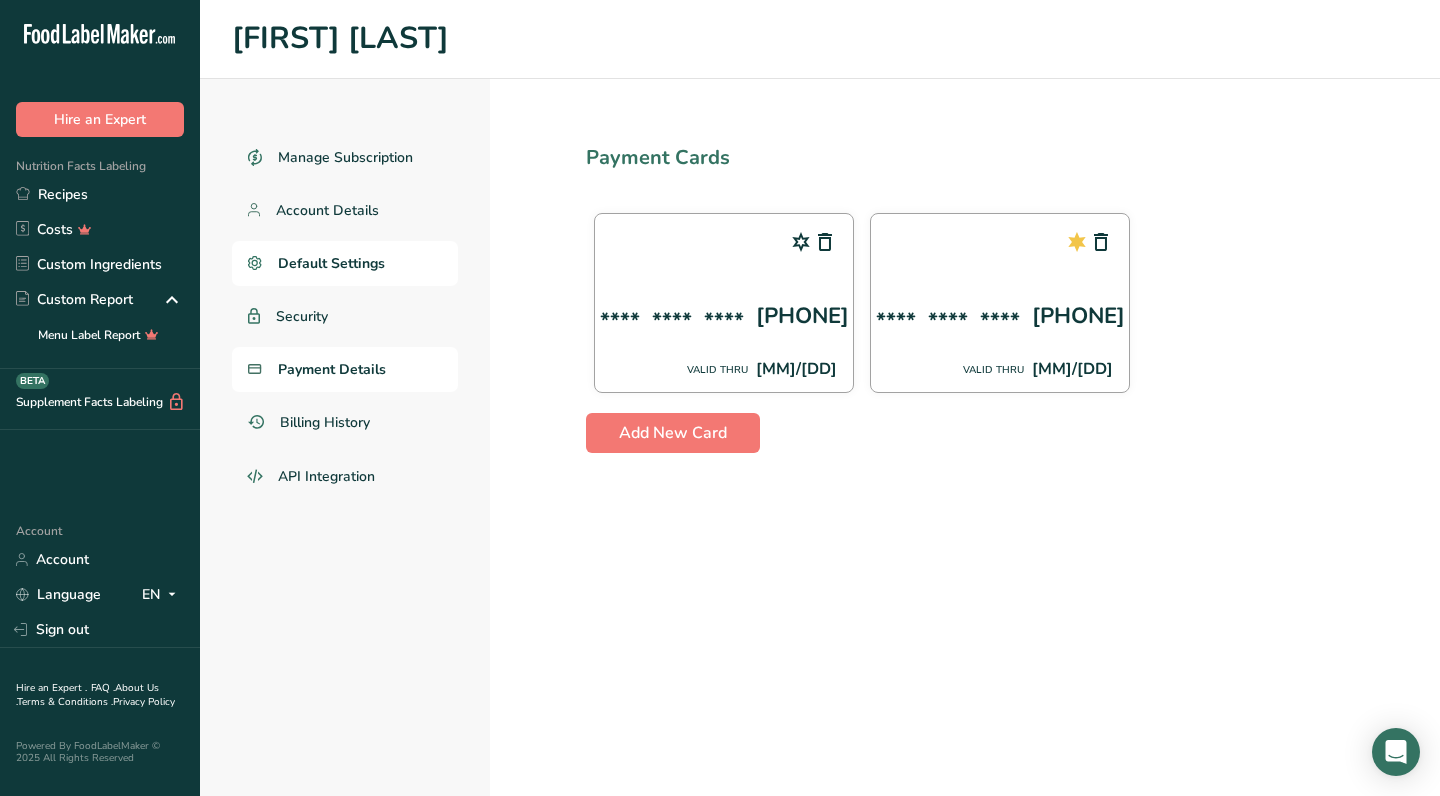 click on "Default Settings" at bounding box center (331, 263) 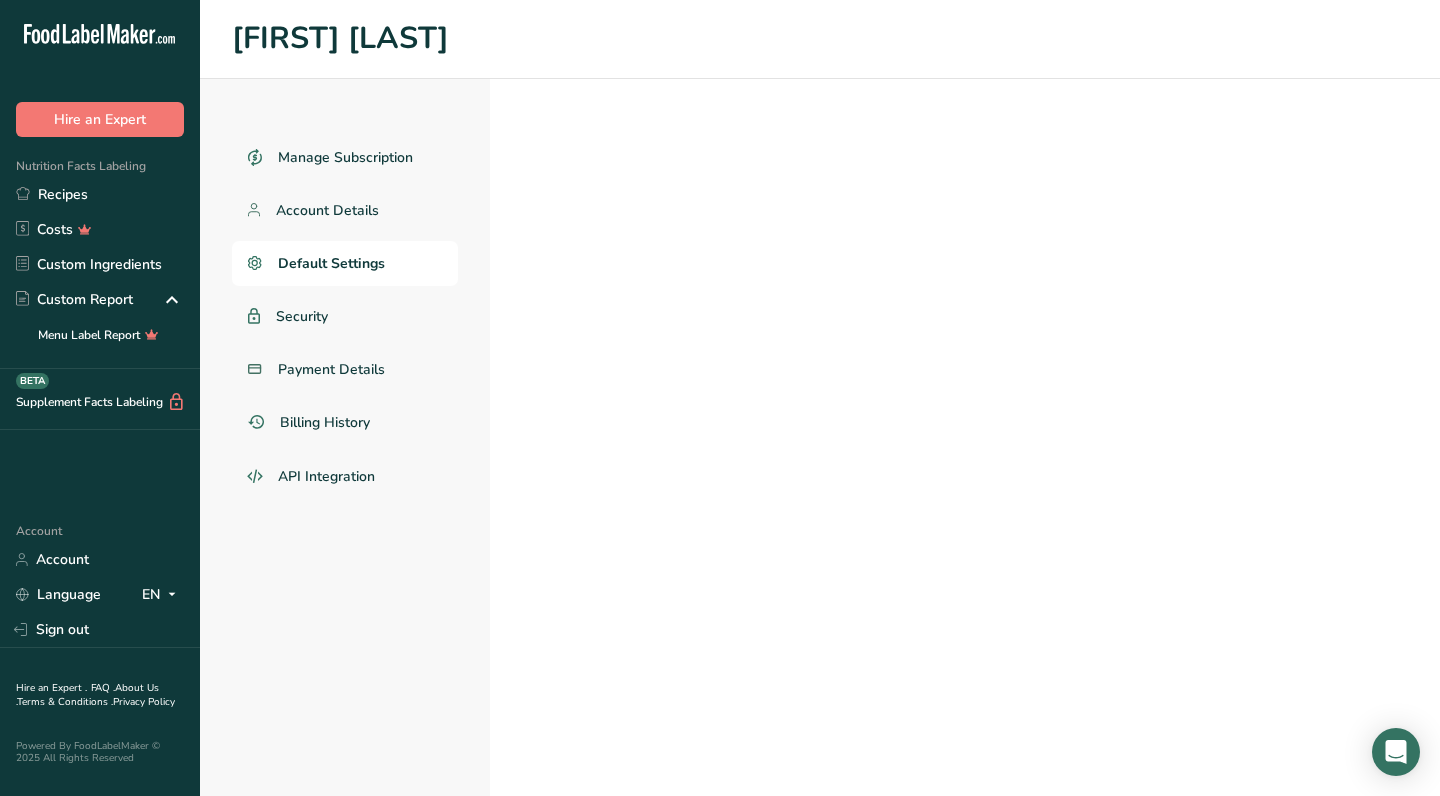 select 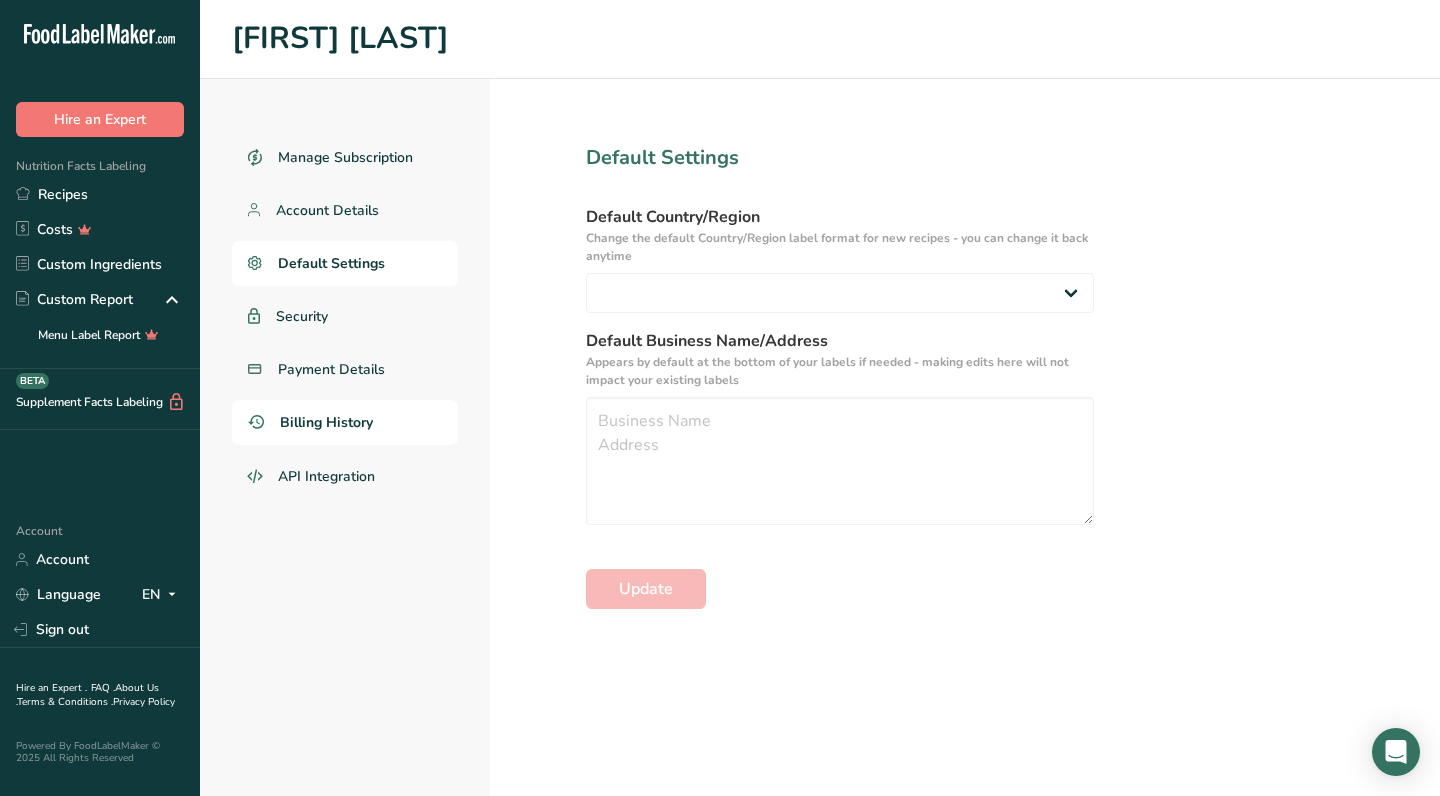 click on "Billing History" at bounding box center [326, 422] 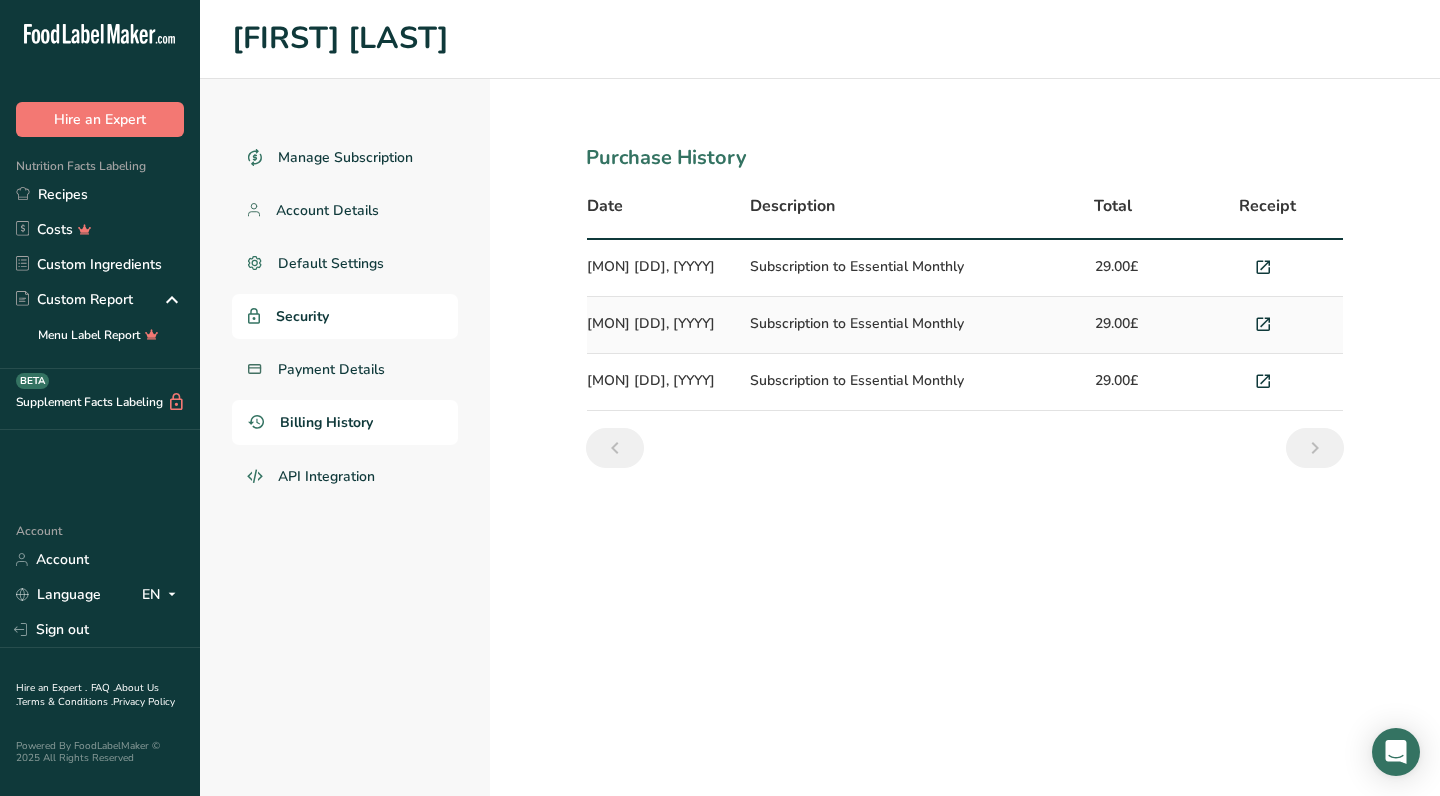 click on "Security" at bounding box center (345, 316) 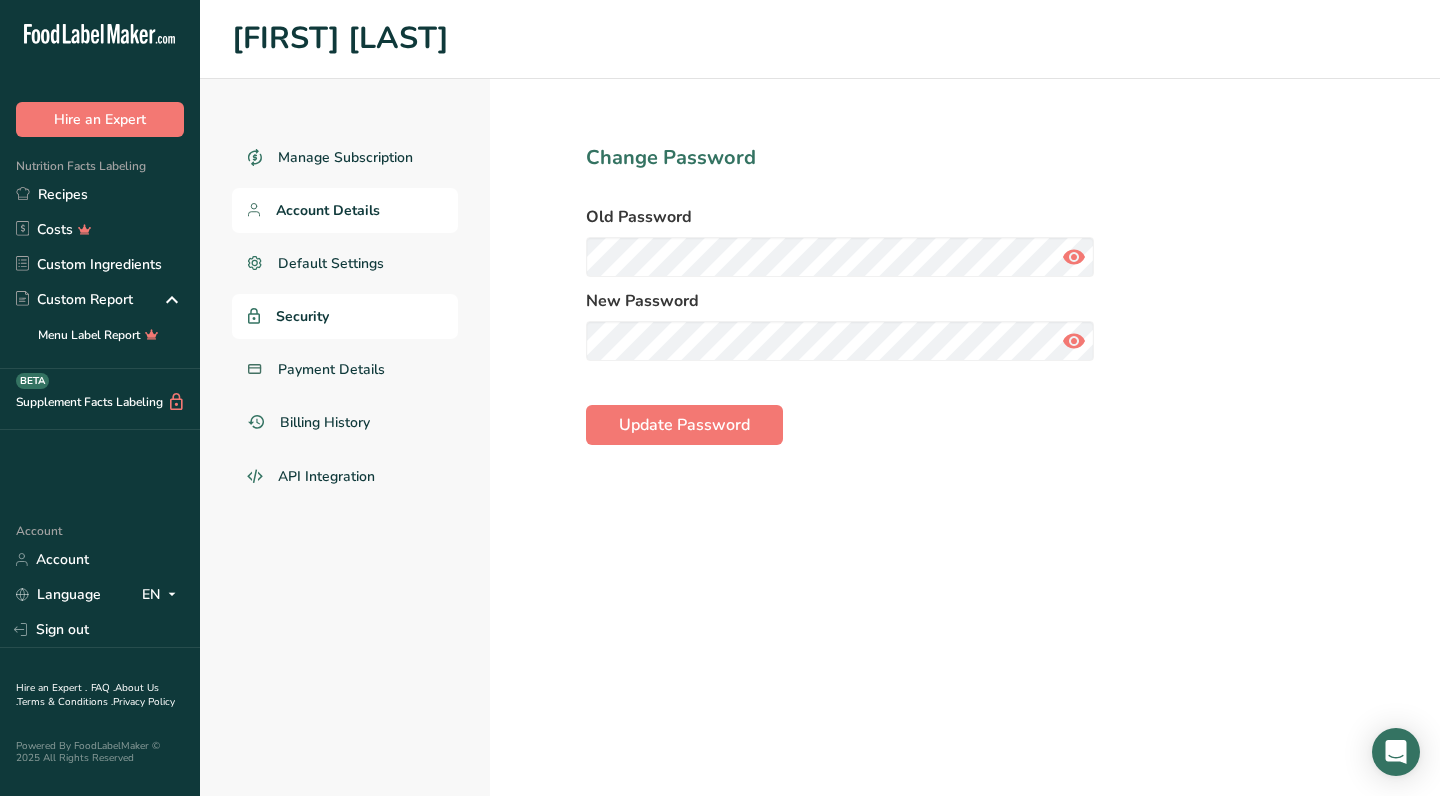click on "Account Details" at bounding box center [328, 210] 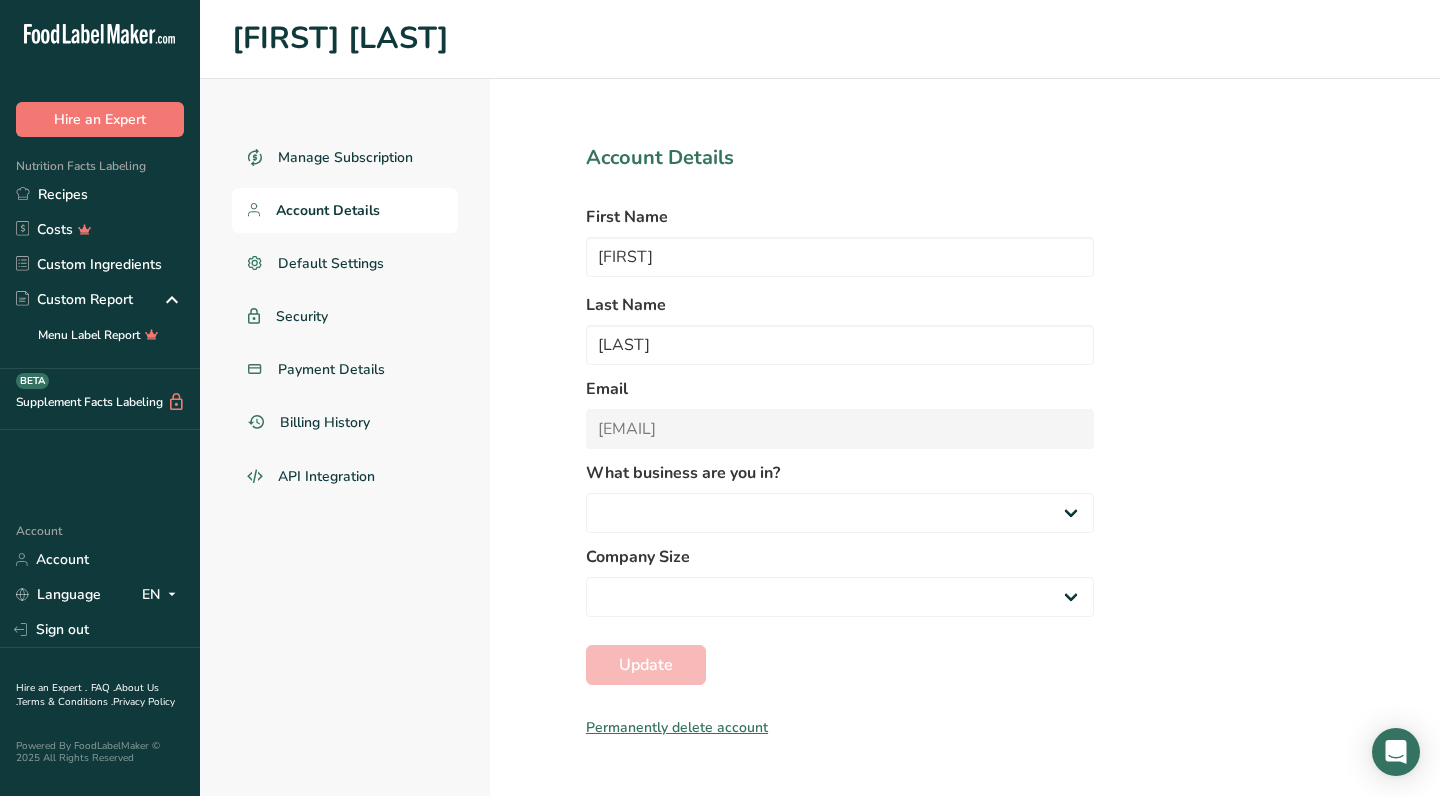 select on "3" 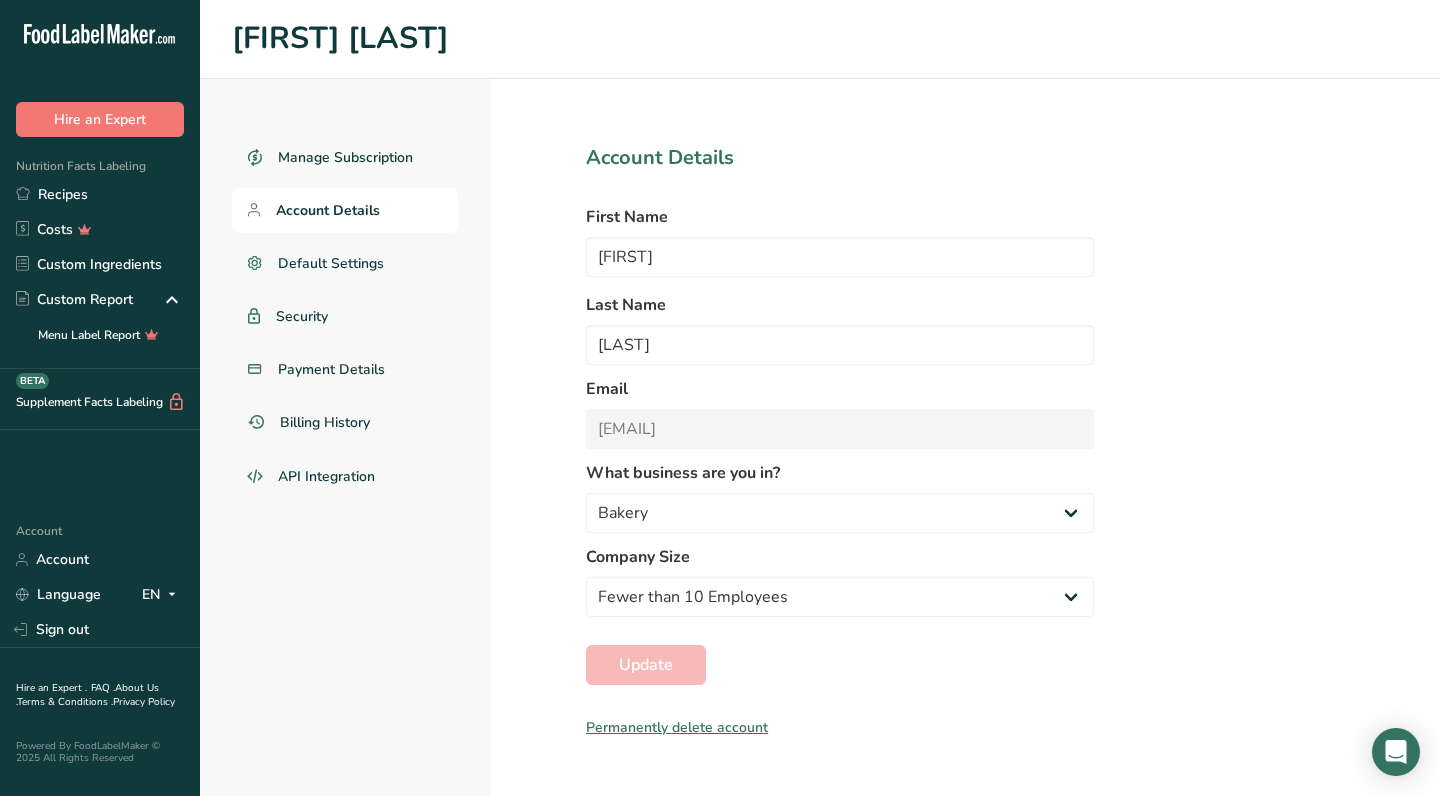 scroll, scrollTop: 0, scrollLeft: 0, axis: both 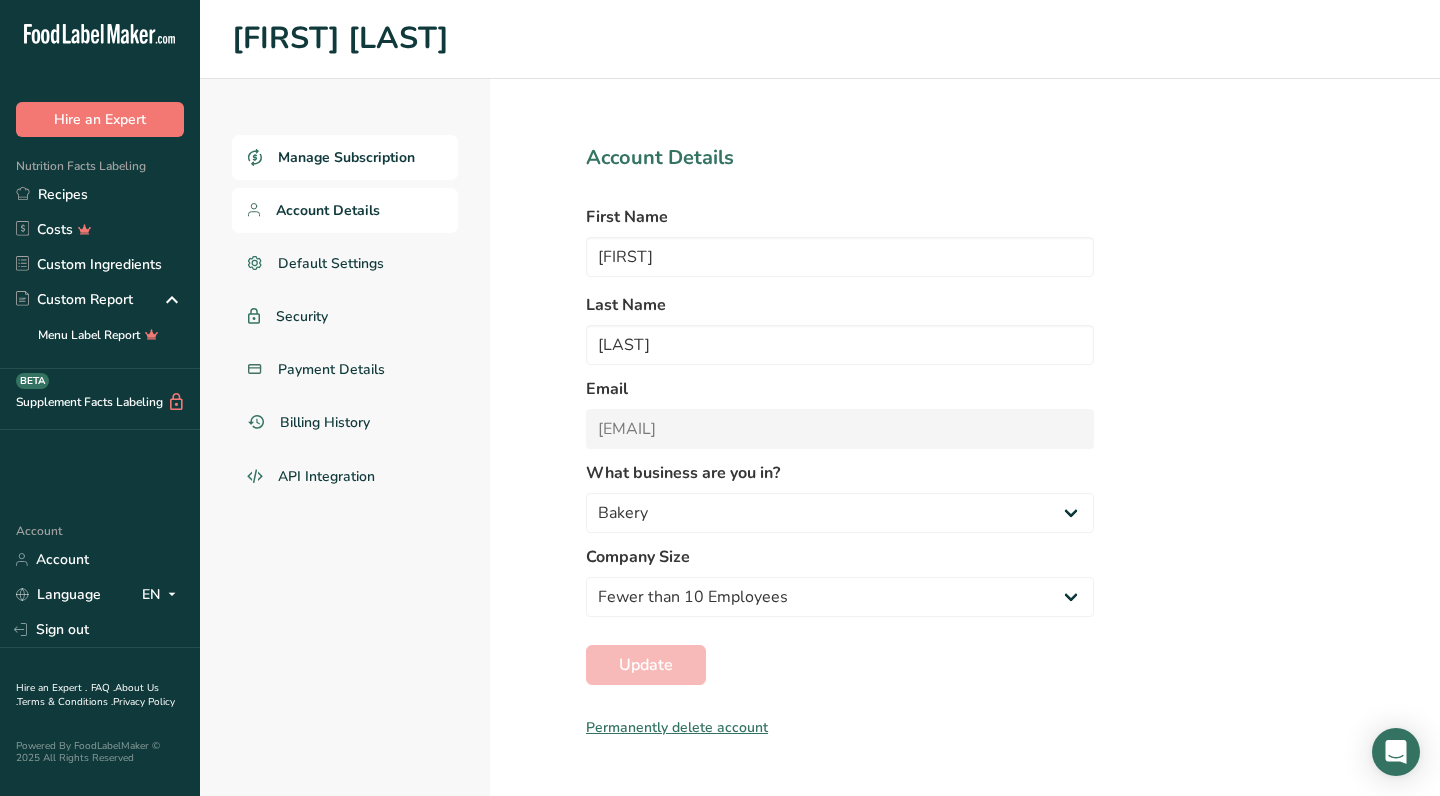 click on "Manage Subscription" at bounding box center (345, 157) 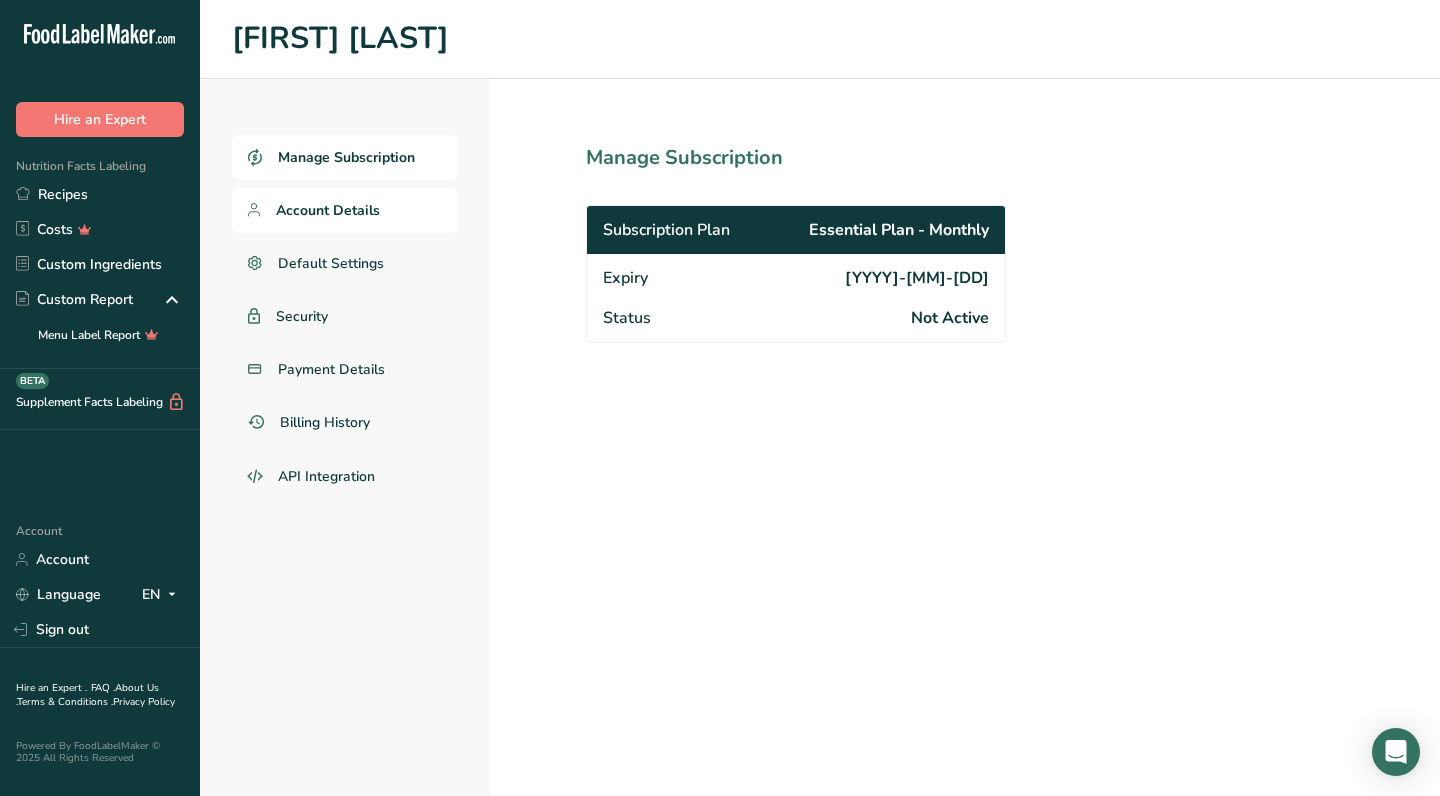 click on "Account Details" at bounding box center (328, 210) 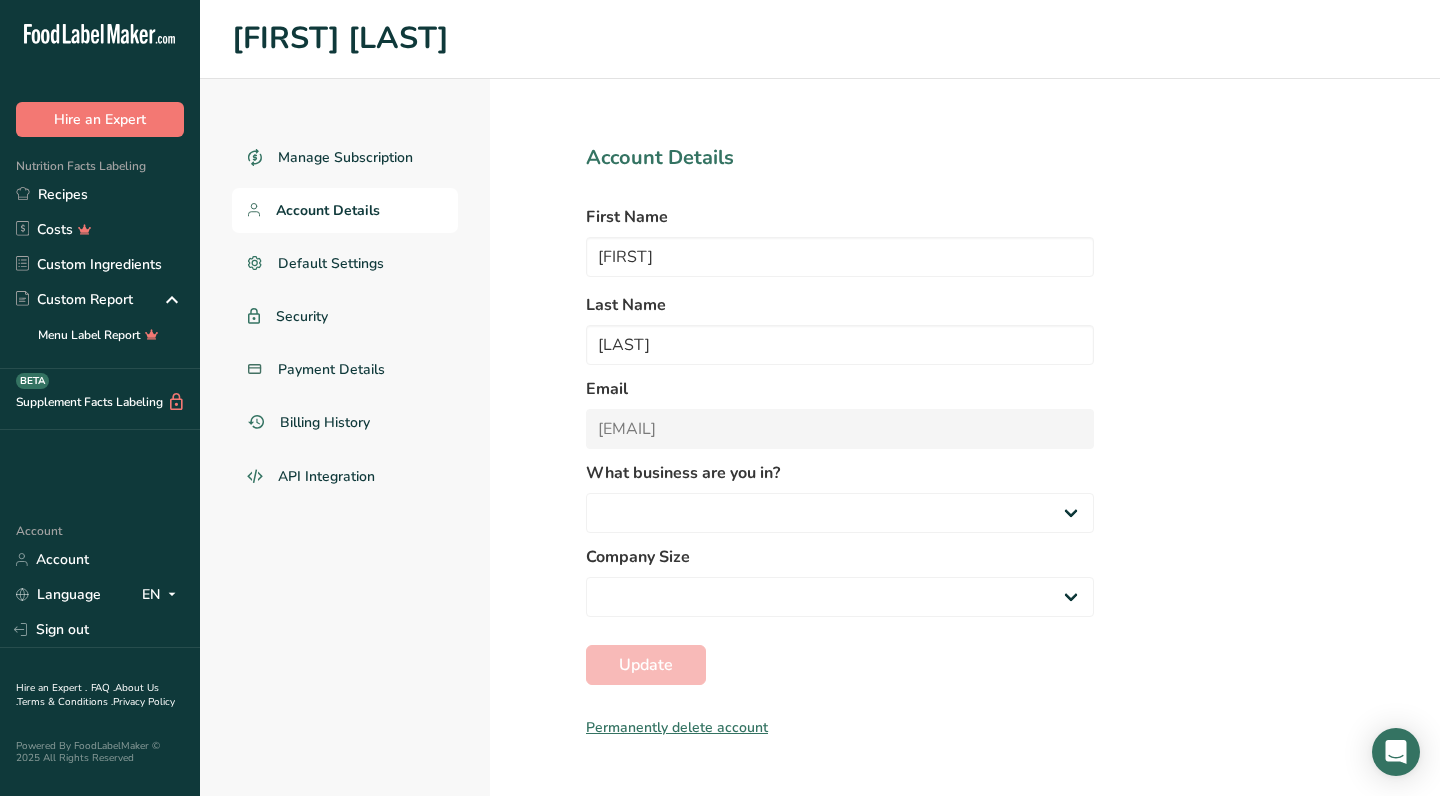 select on "3" 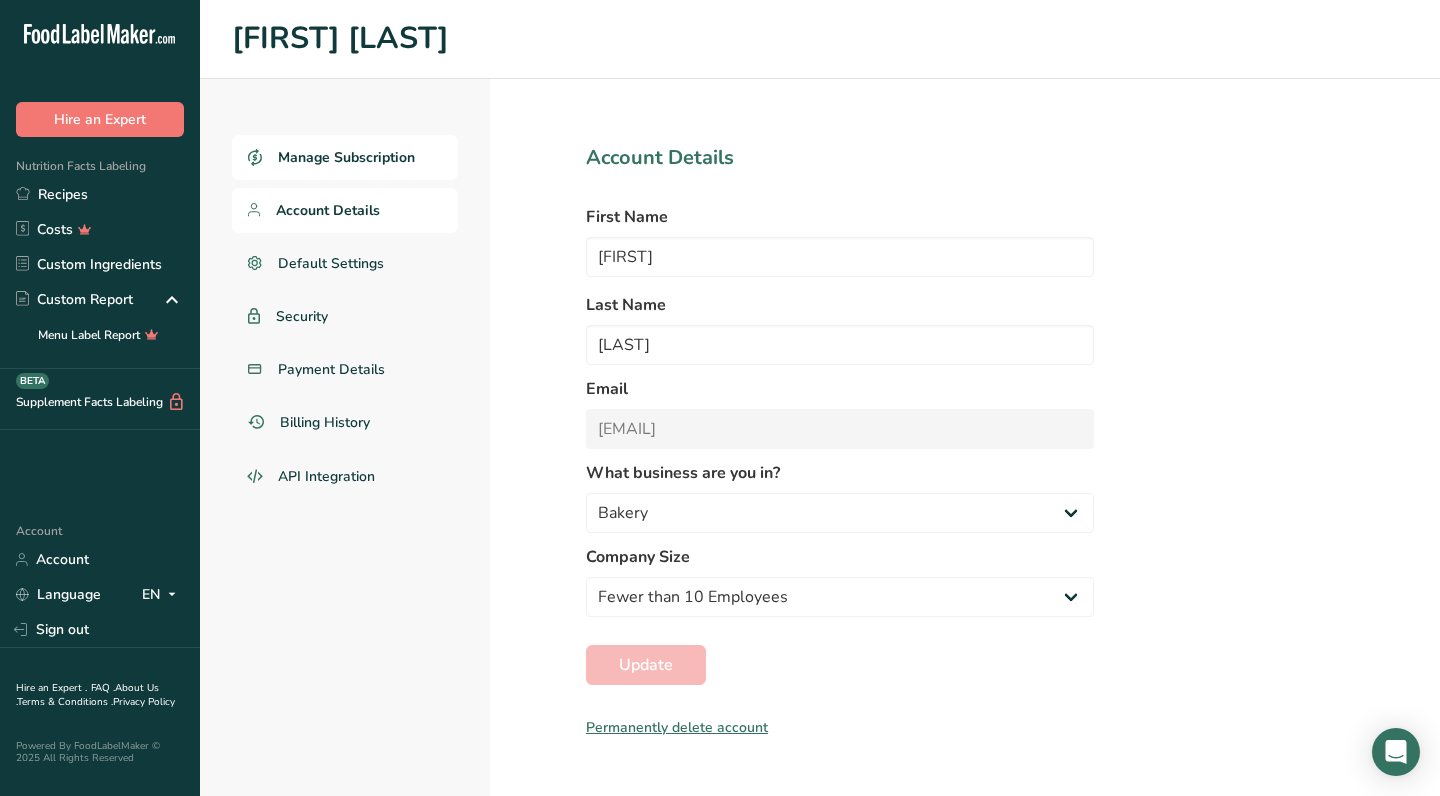click on "Manage Subscription" at bounding box center (345, 157) 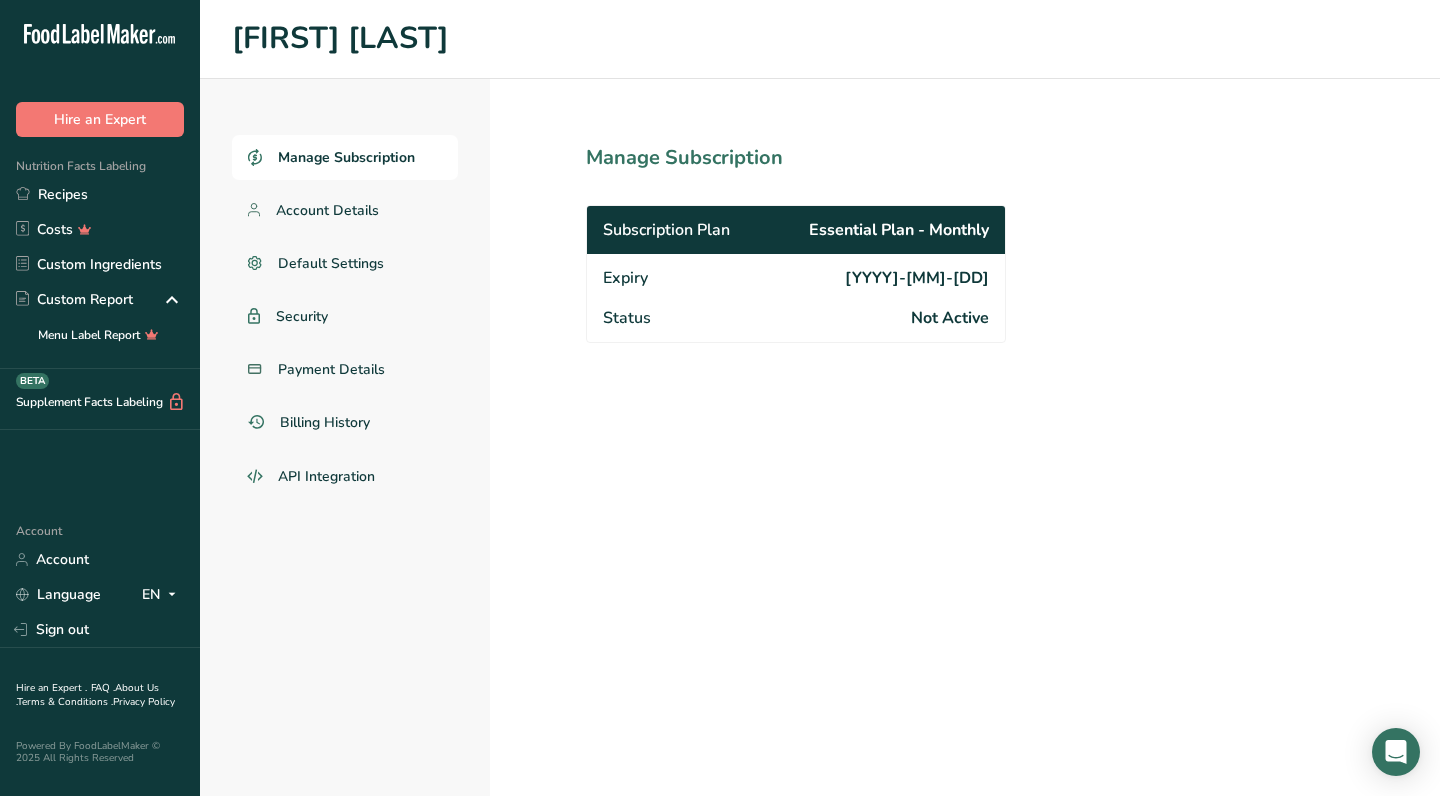 click on "[YYYY]-[MM]-[DD]" at bounding box center (917, 278) 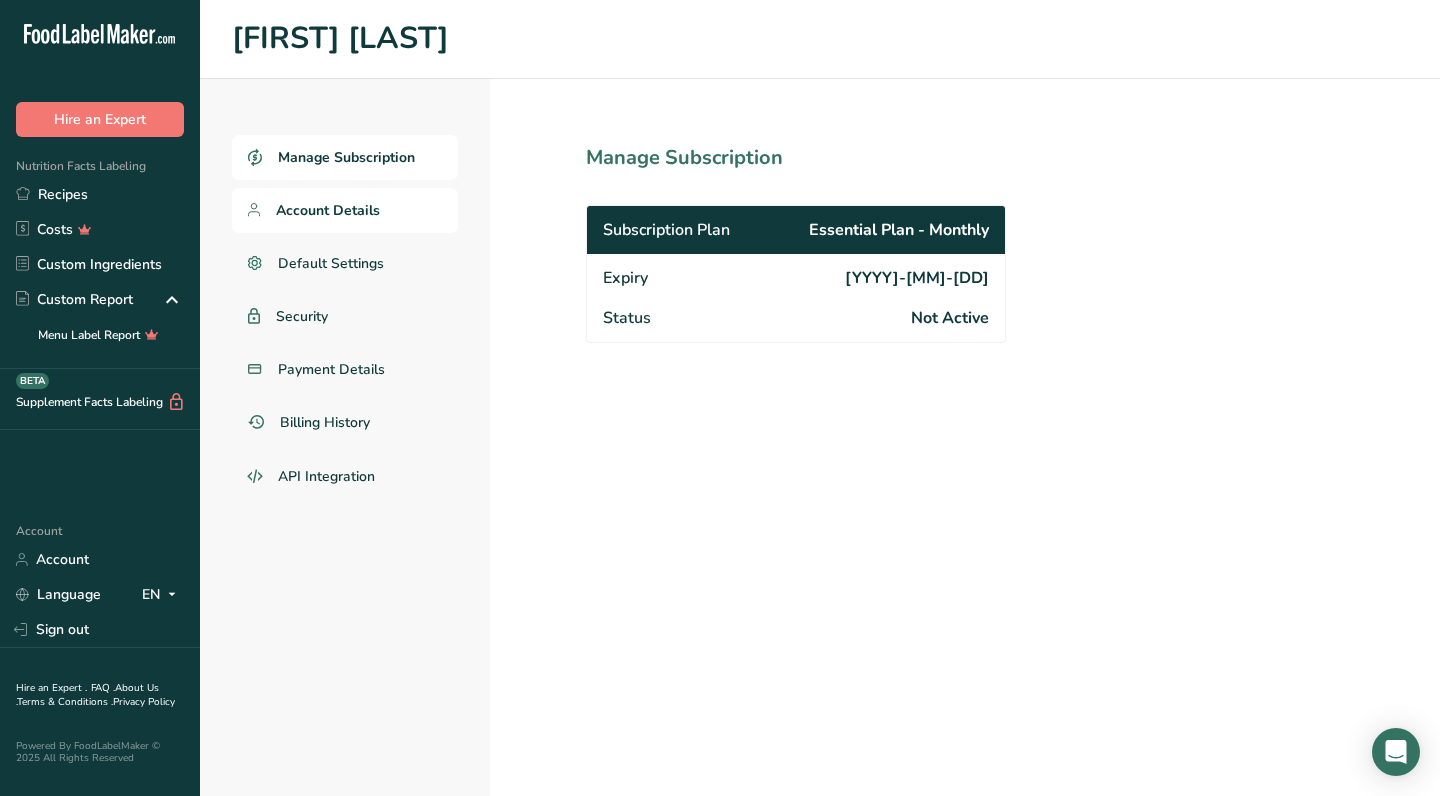 click on "Account Details" at bounding box center [345, 210] 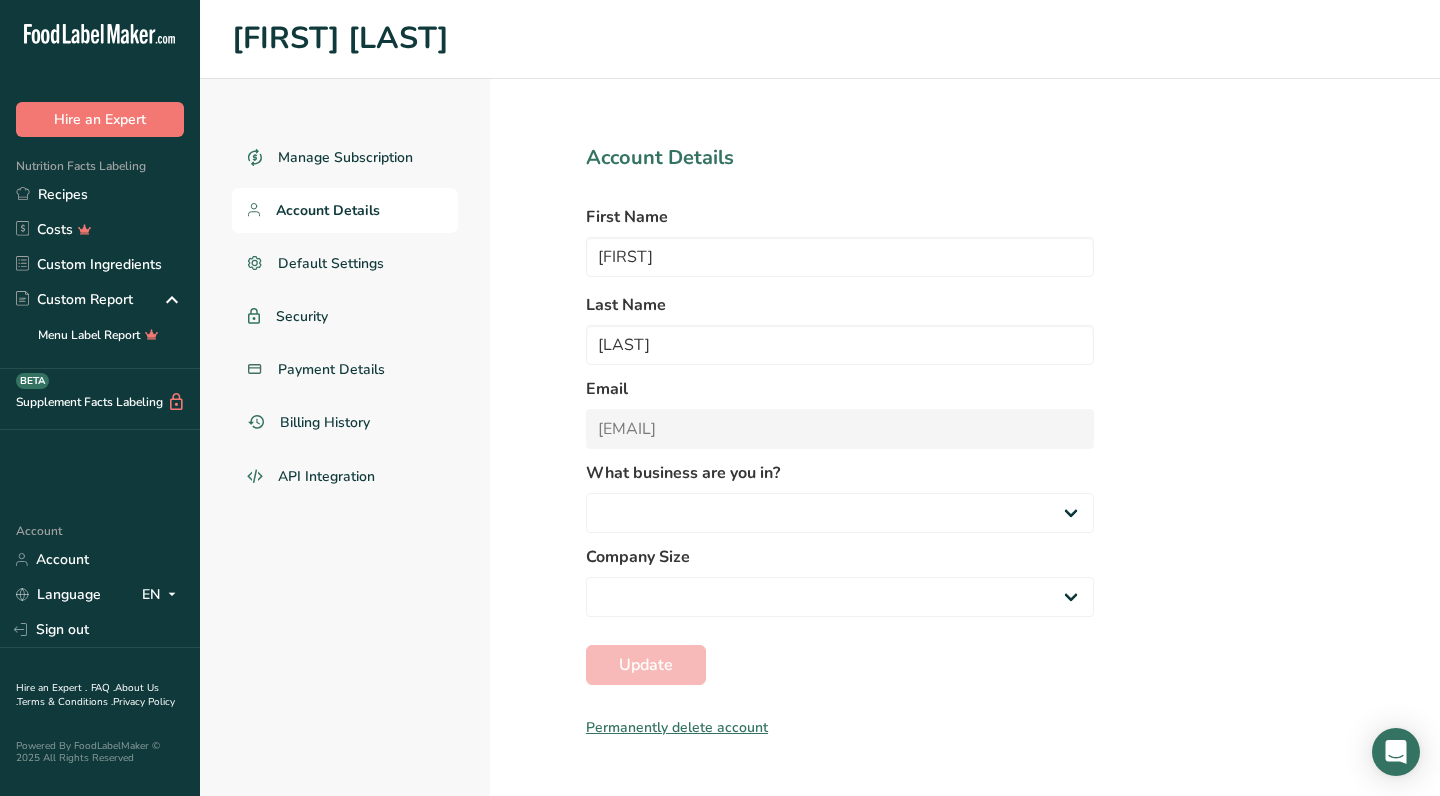 select on "3" 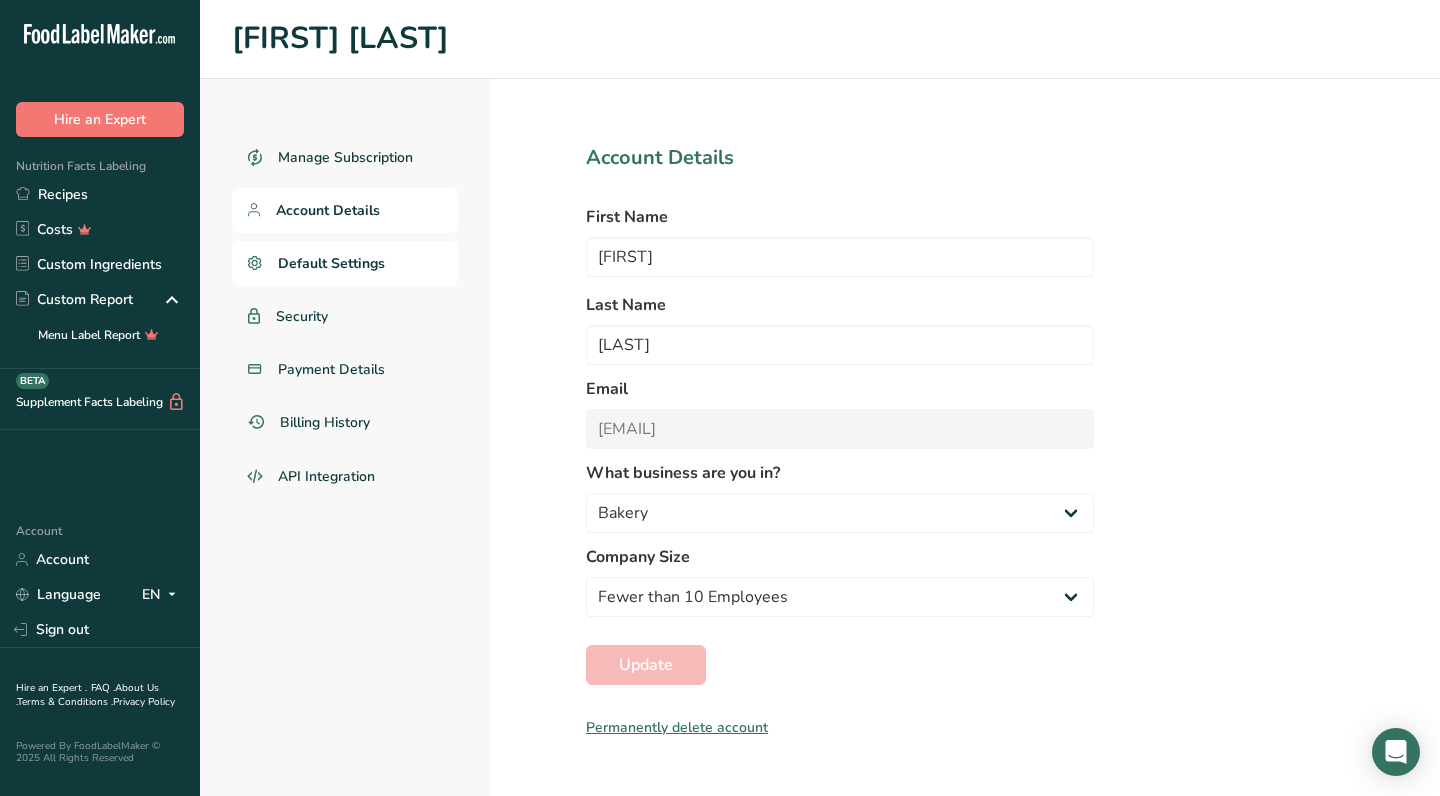 click on "Default Settings" at bounding box center (345, 263) 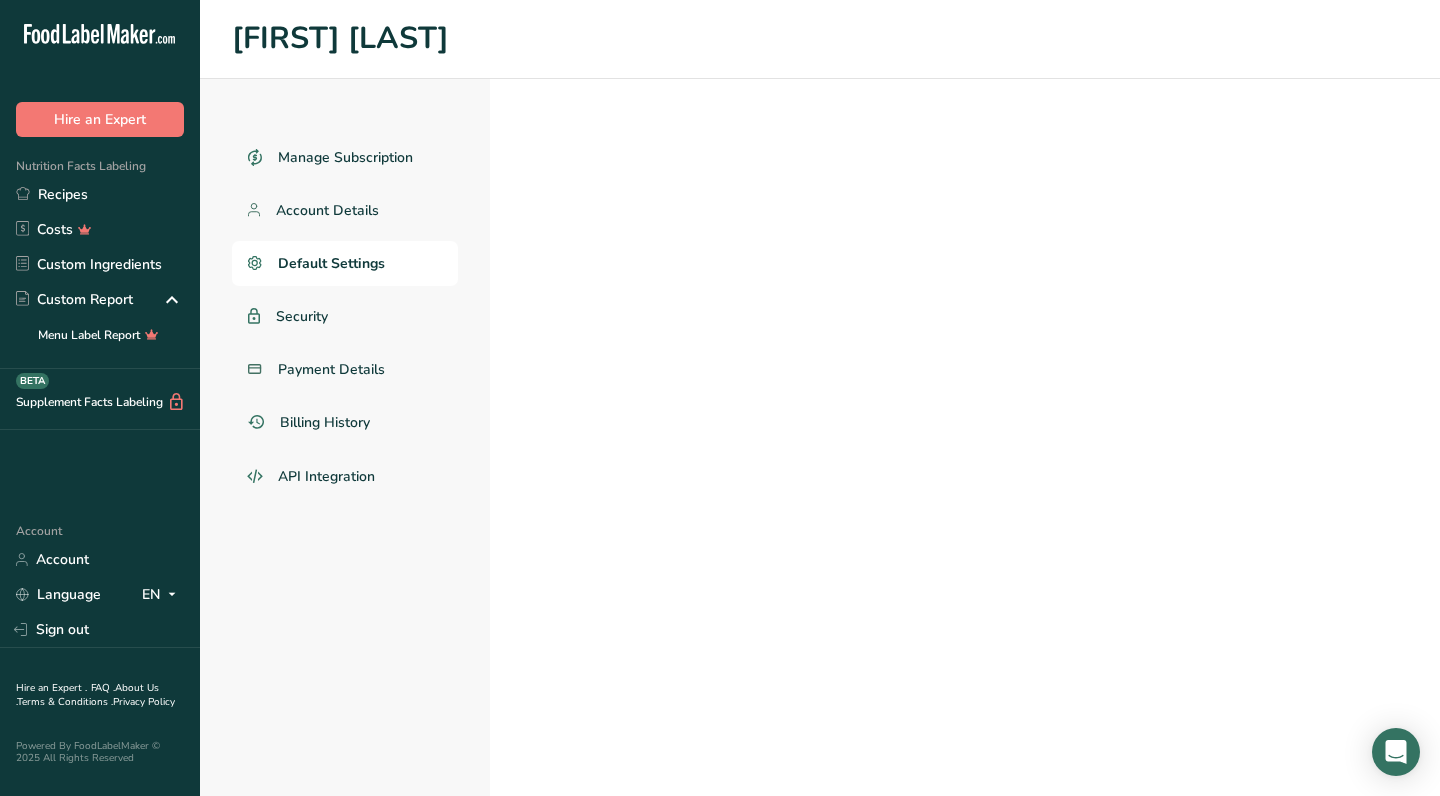 select 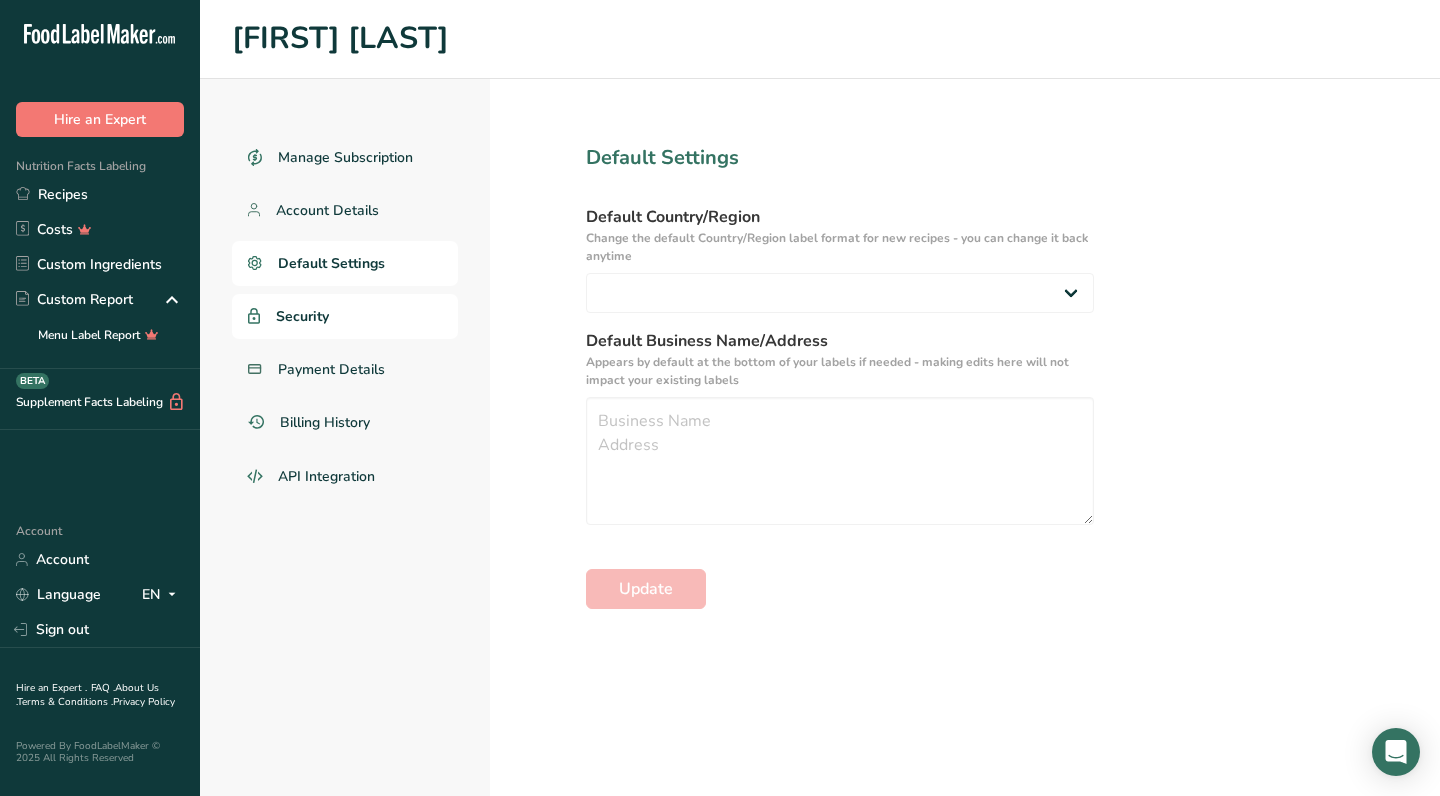 click on "Security" at bounding box center (302, 316) 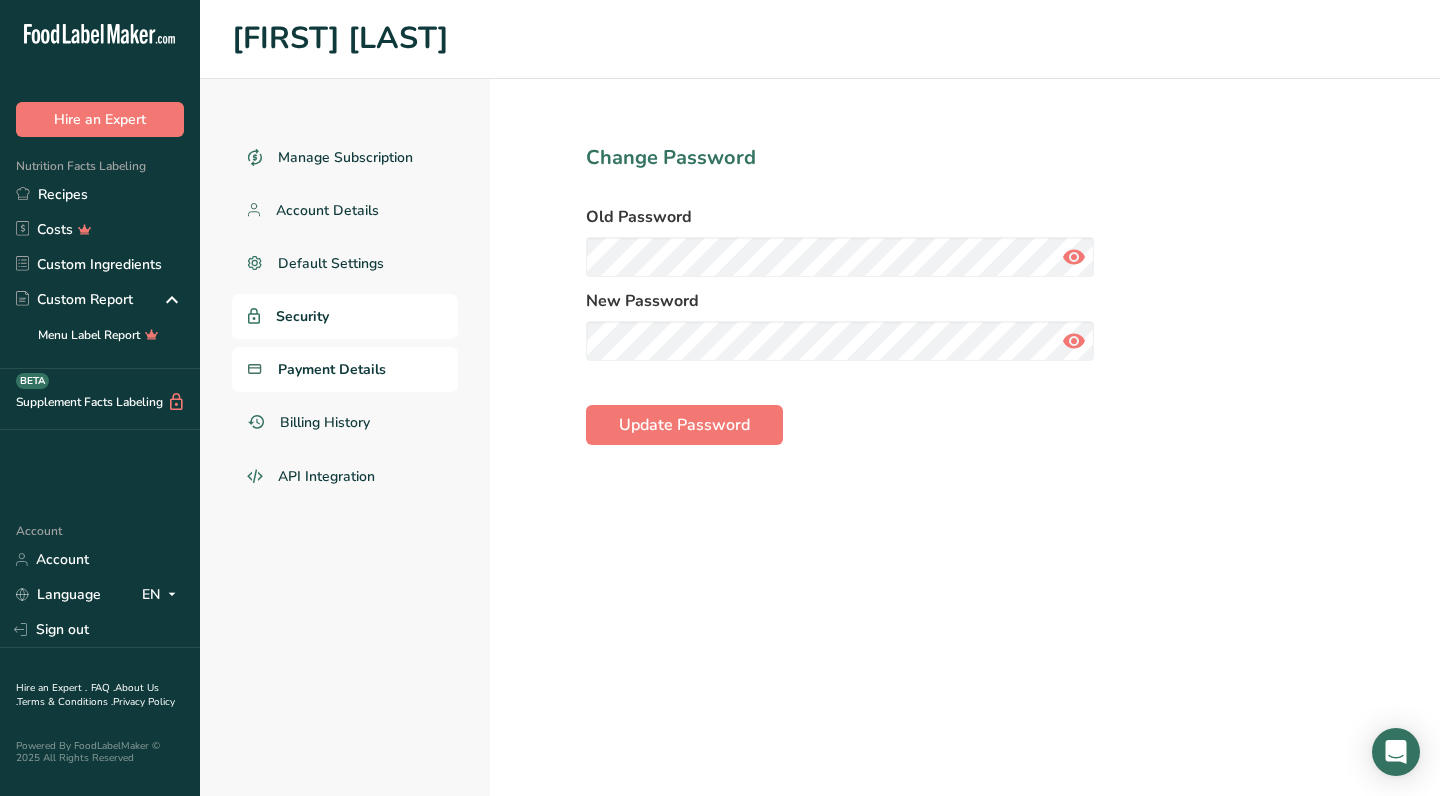 click on "Payment Details" at bounding box center [345, 369] 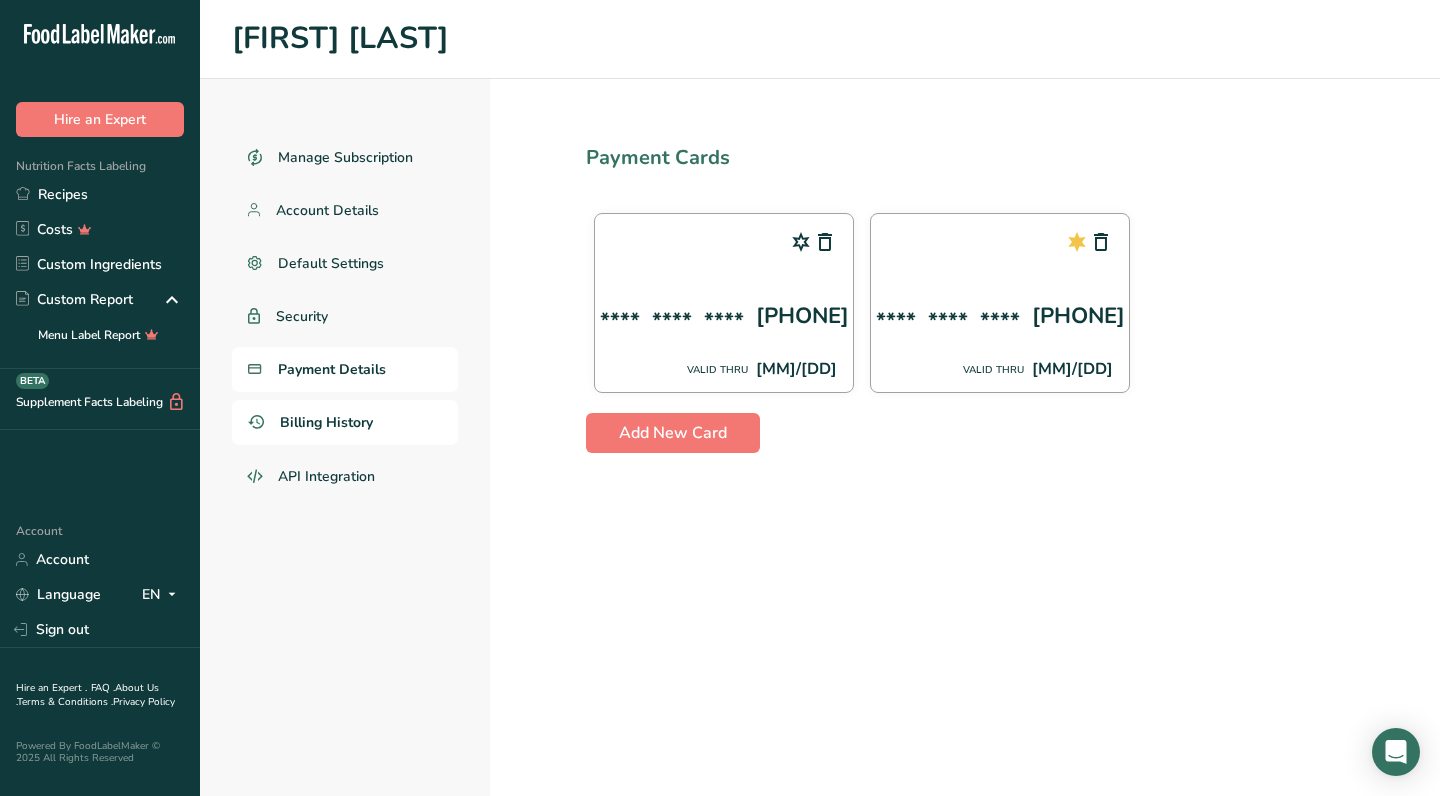 click on "Billing History" at bounding box center [326, 422] 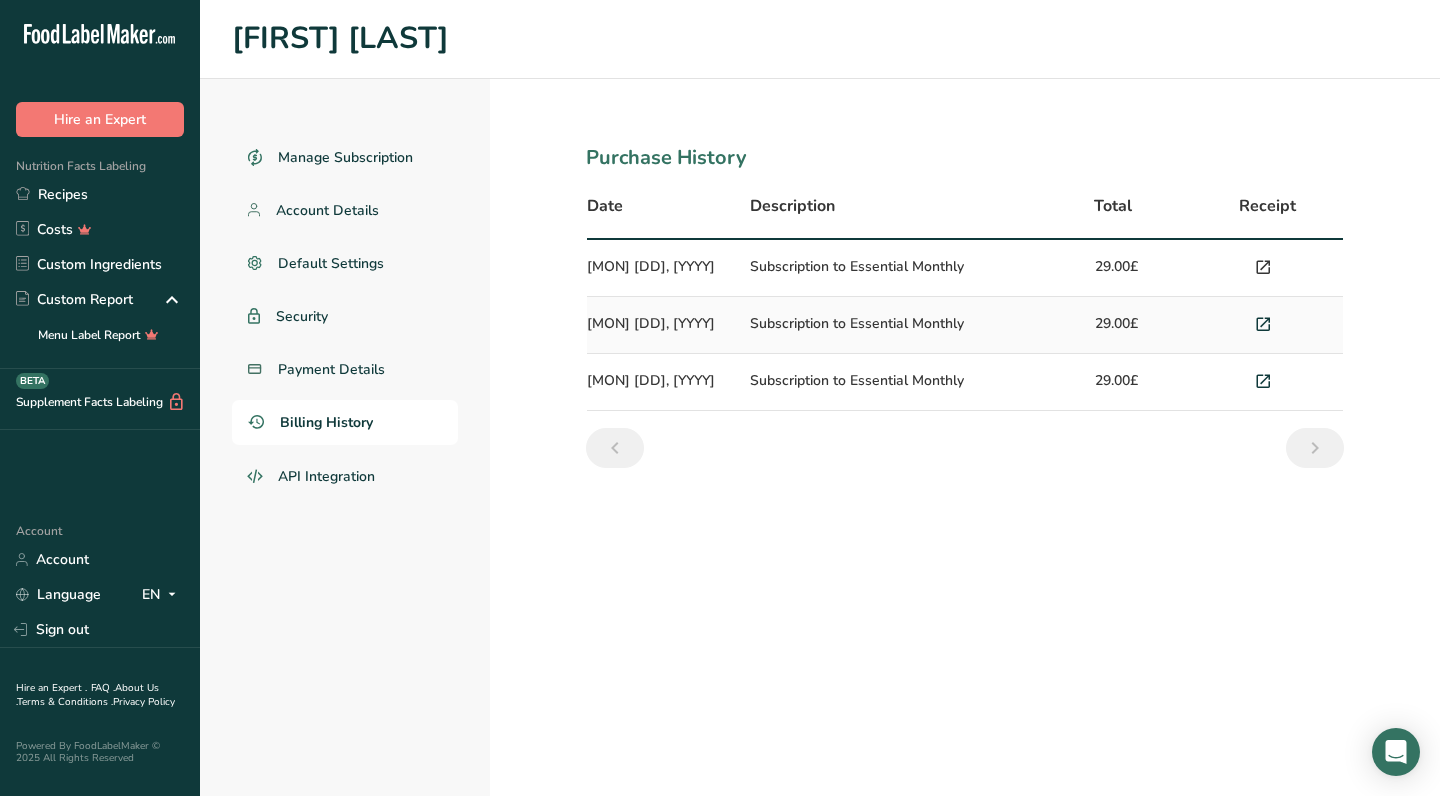 click at bounding box center (1263, 268) 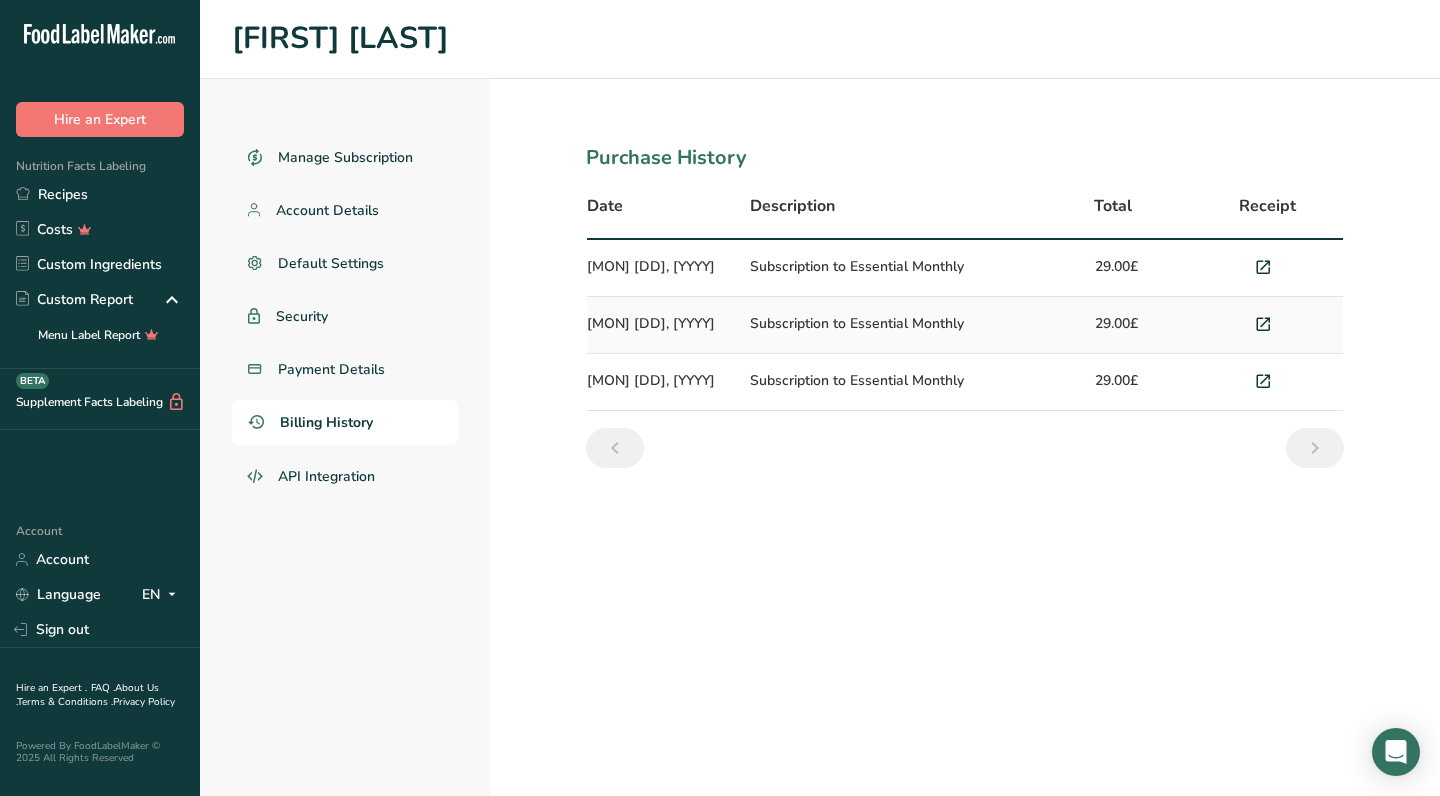 click at bounding box center [965, 448] 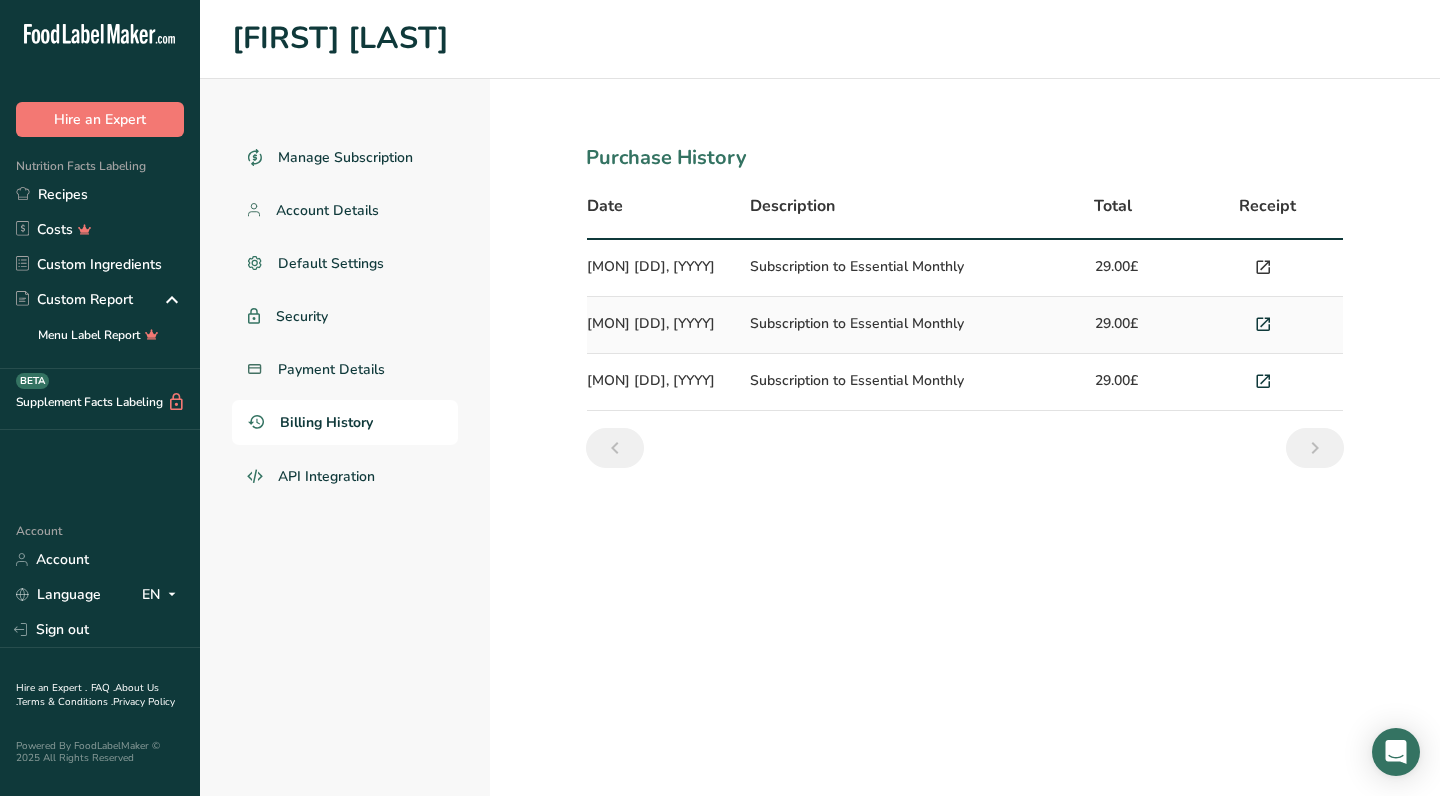 click at bounding box center [1263, 268] 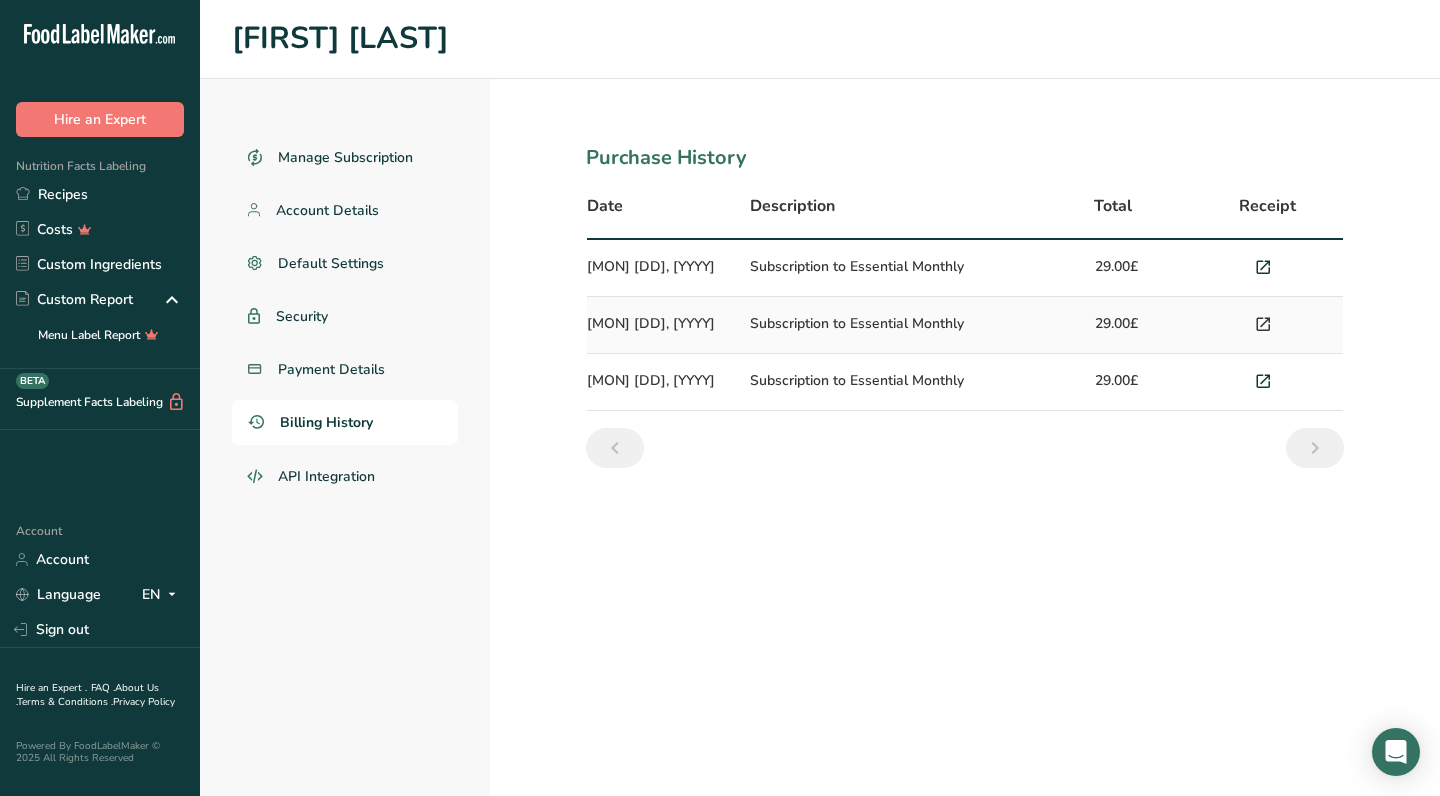 click at bounding box center [1263, 325] 